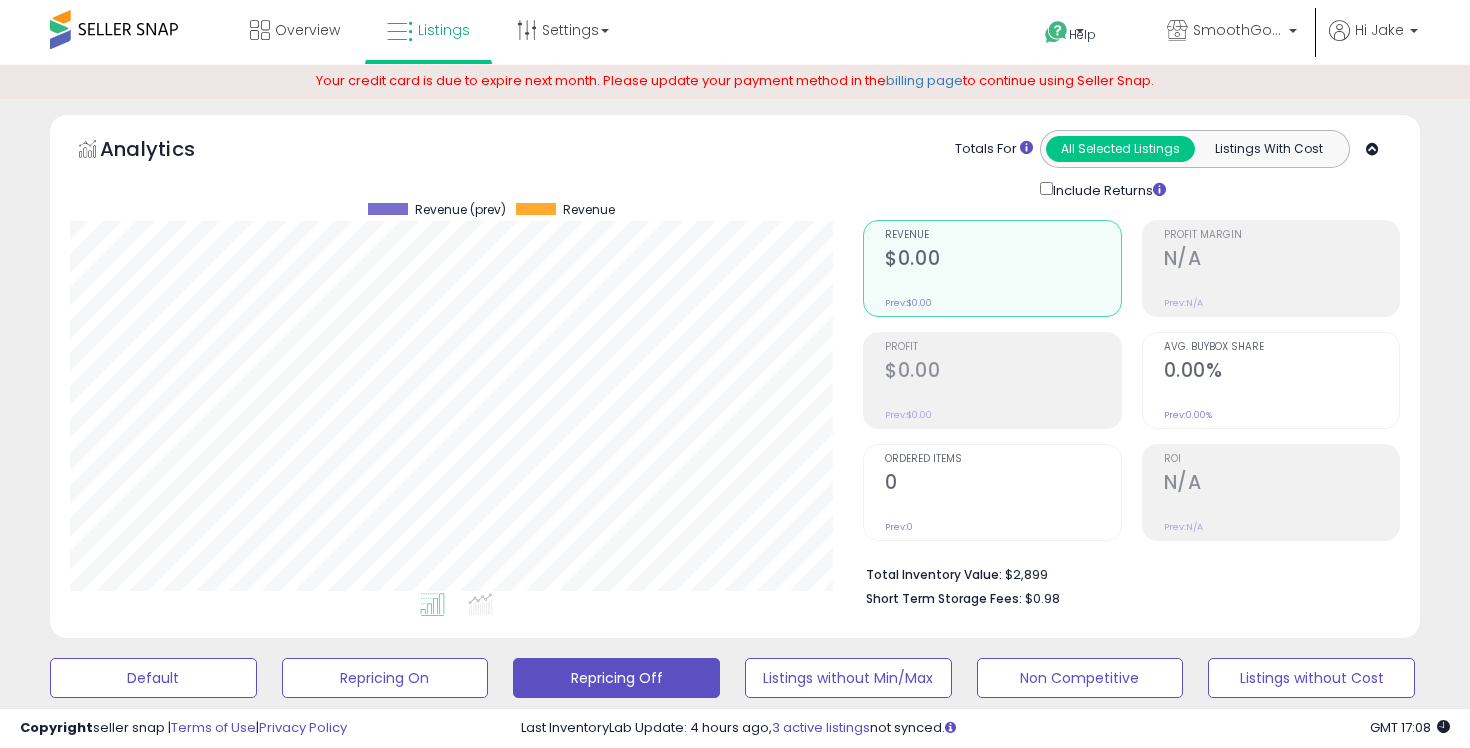 scroll, scrollTop: 608, scrollLeft: 0, axis: vertical 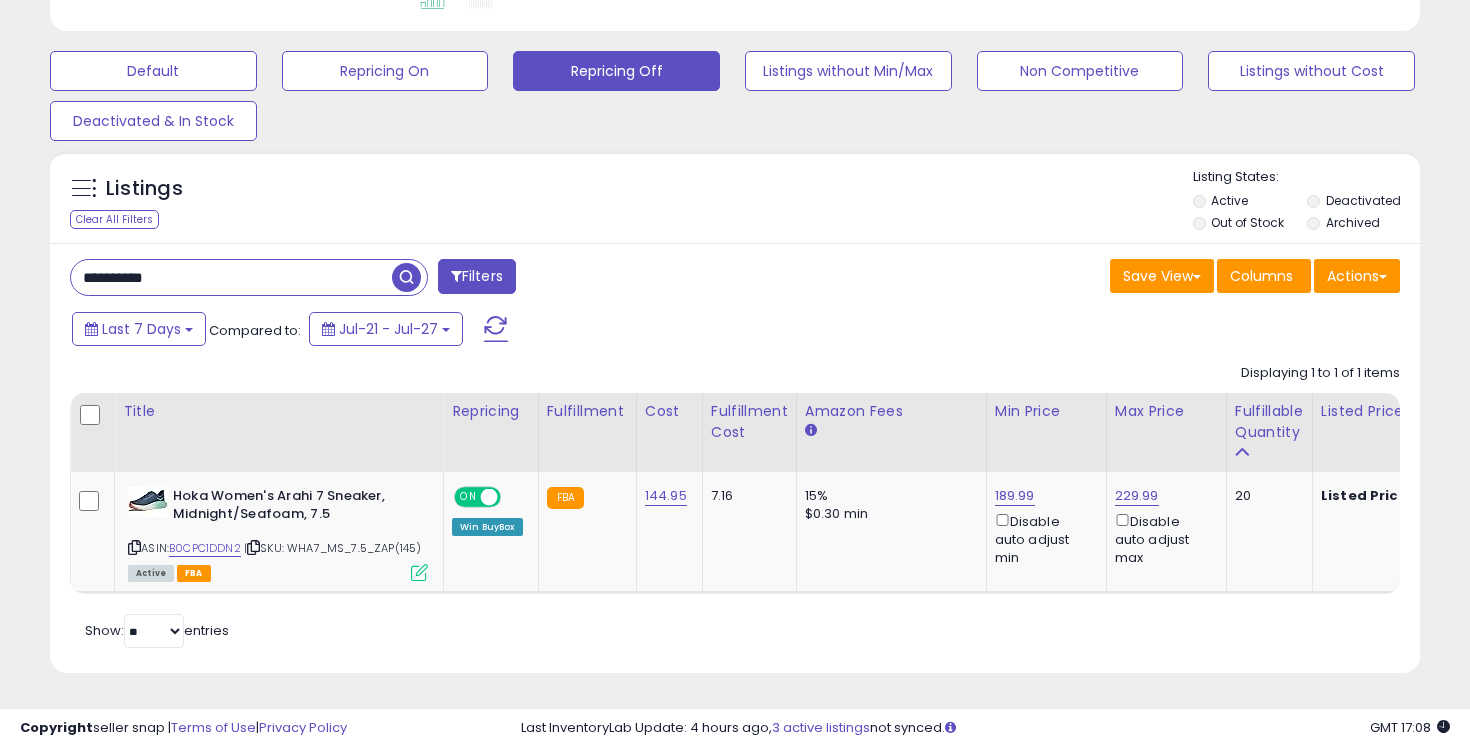 click on "**********" at bounding box center (231, 277) 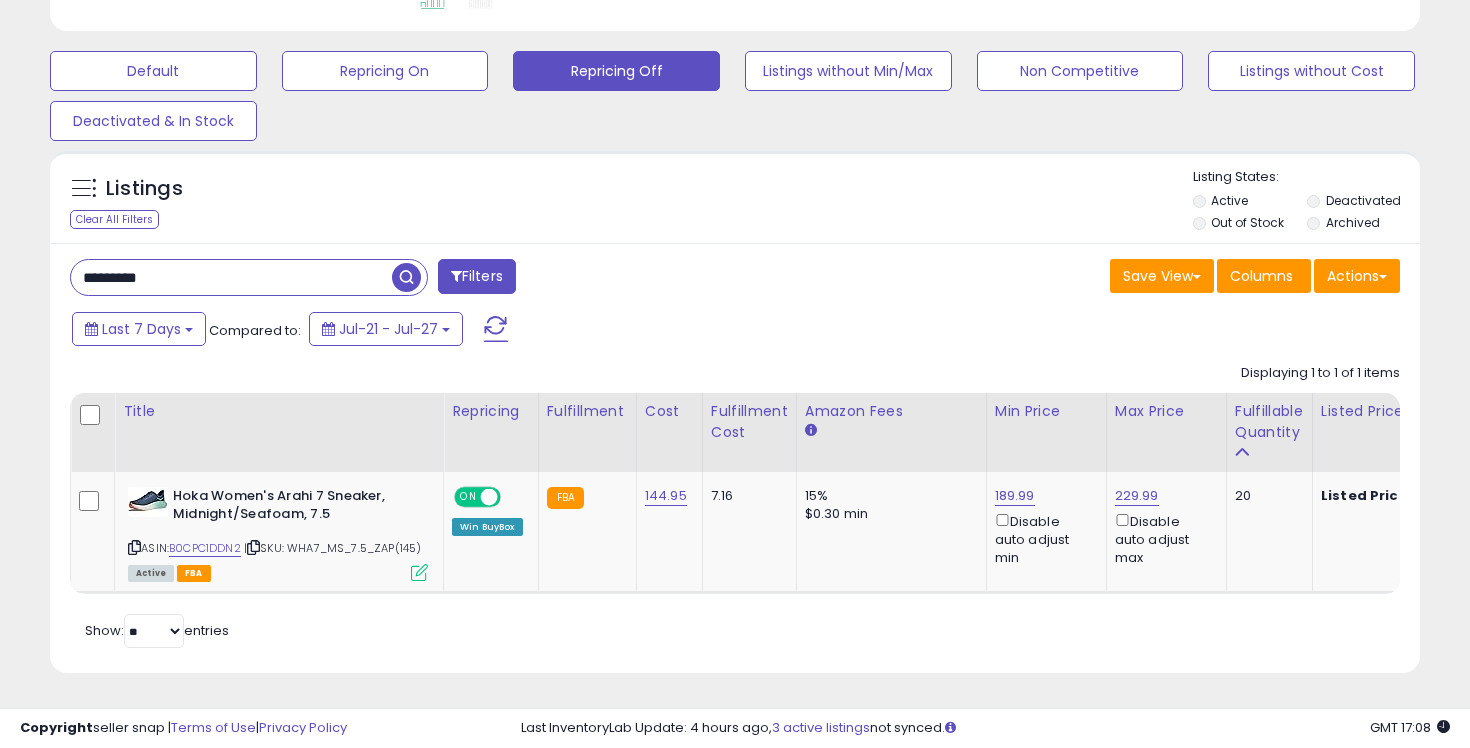 type on "*********" 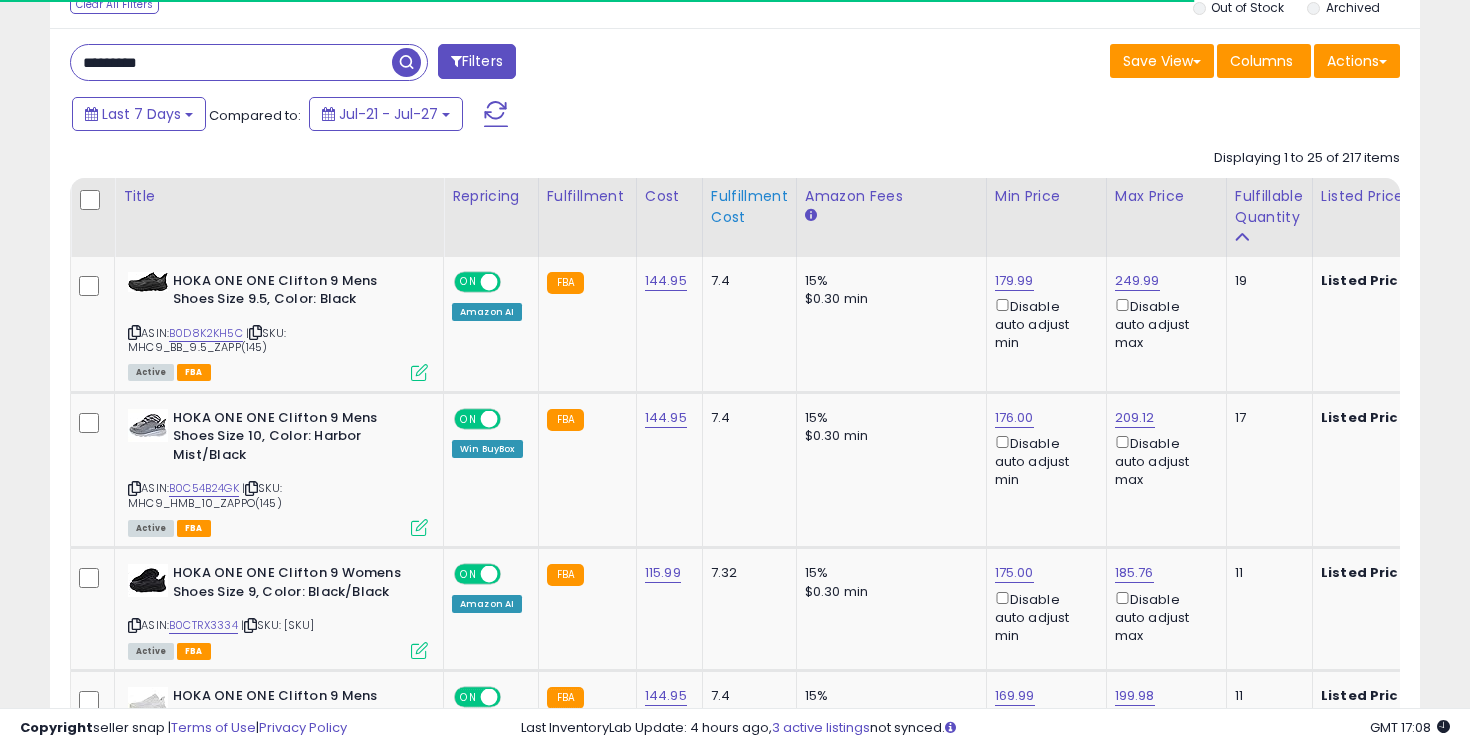 scroll, scrollTop: 823, scrollLeft: 0, axis: vertical 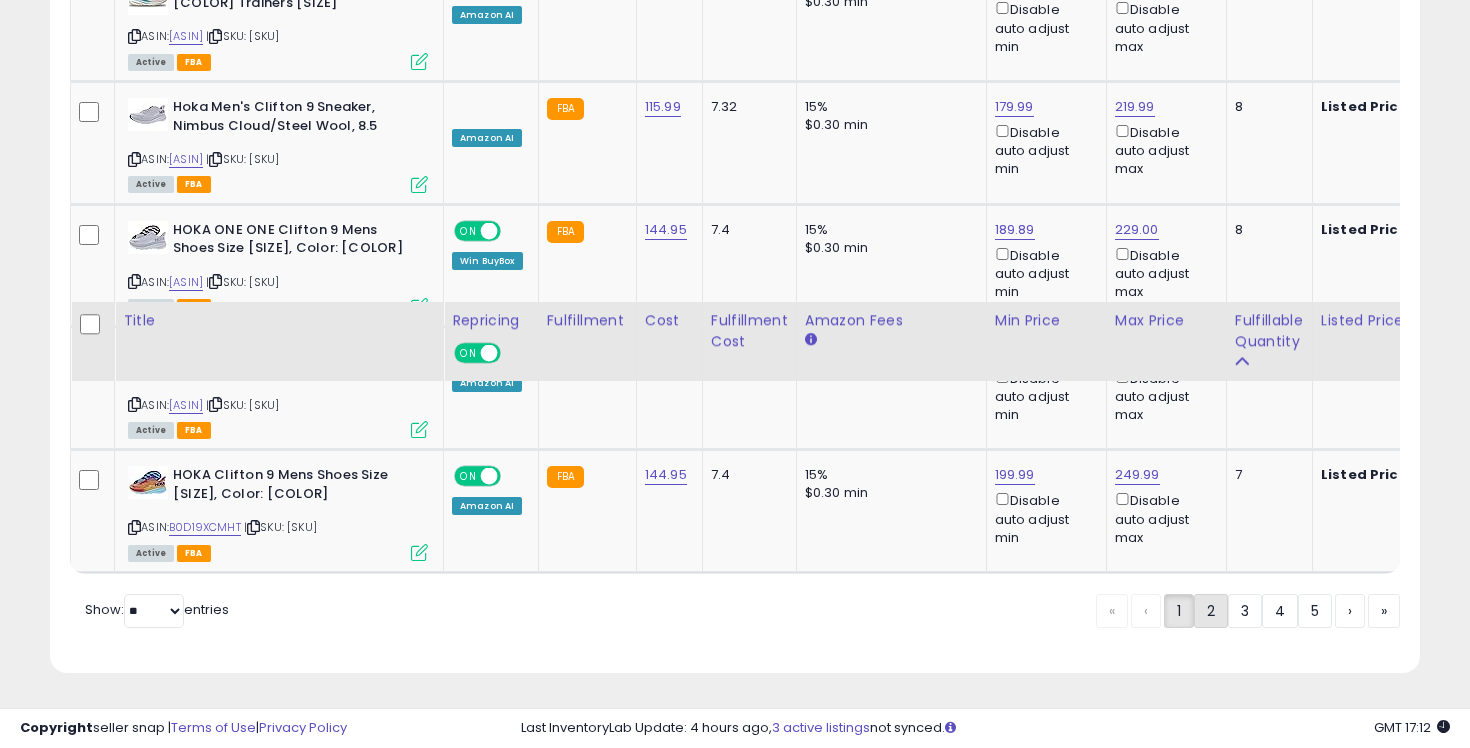 click on "2" 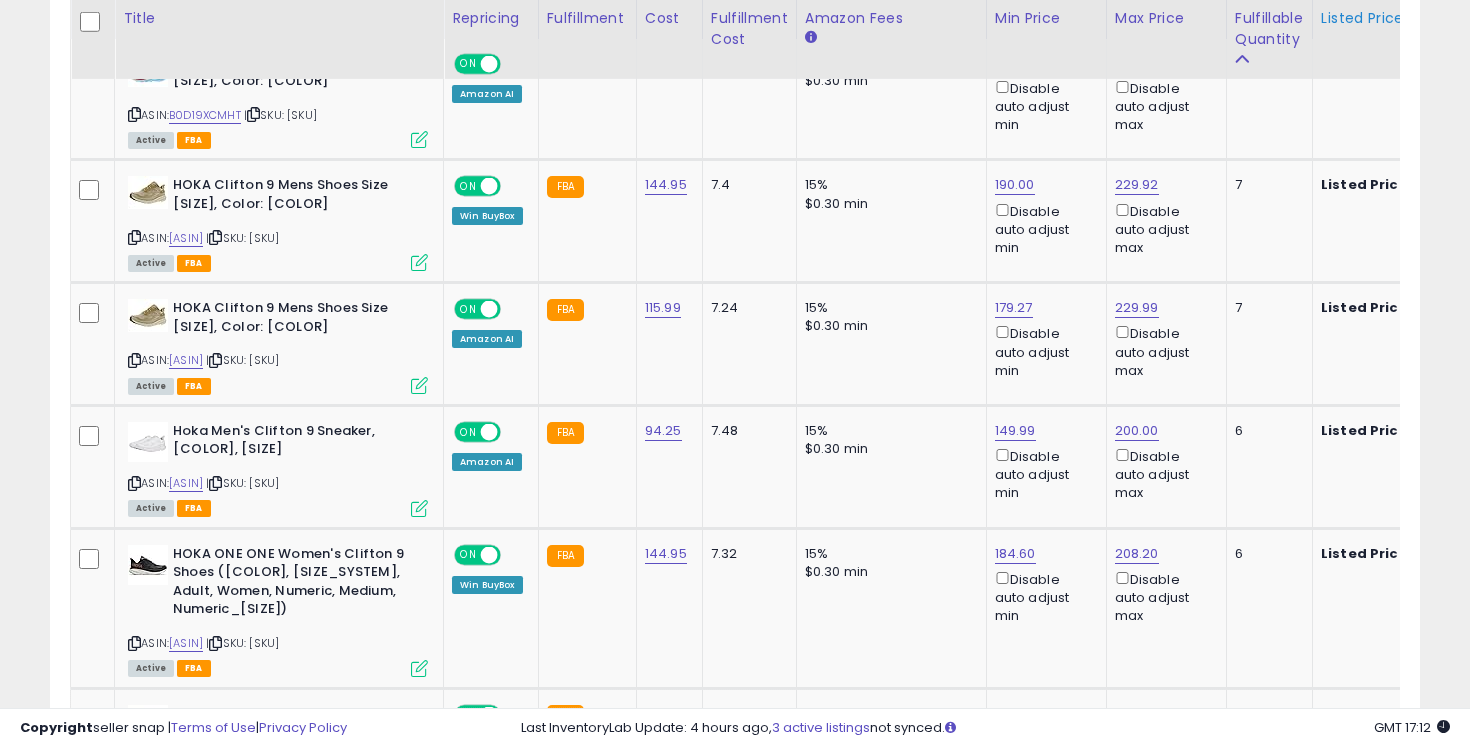 scroll, scrollTop: 1126, scrollLeft: 0, axis: vertical 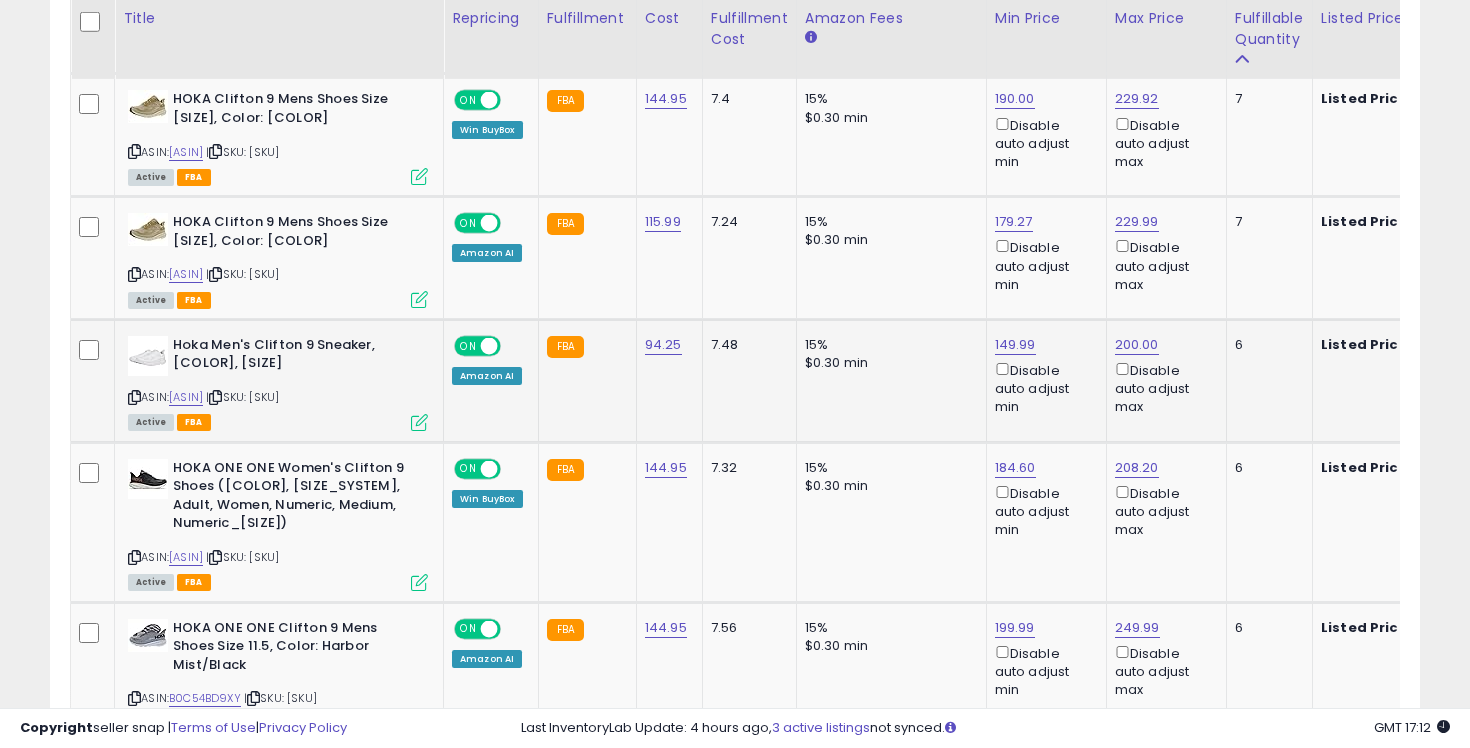 click at bounding box center (419, 422) 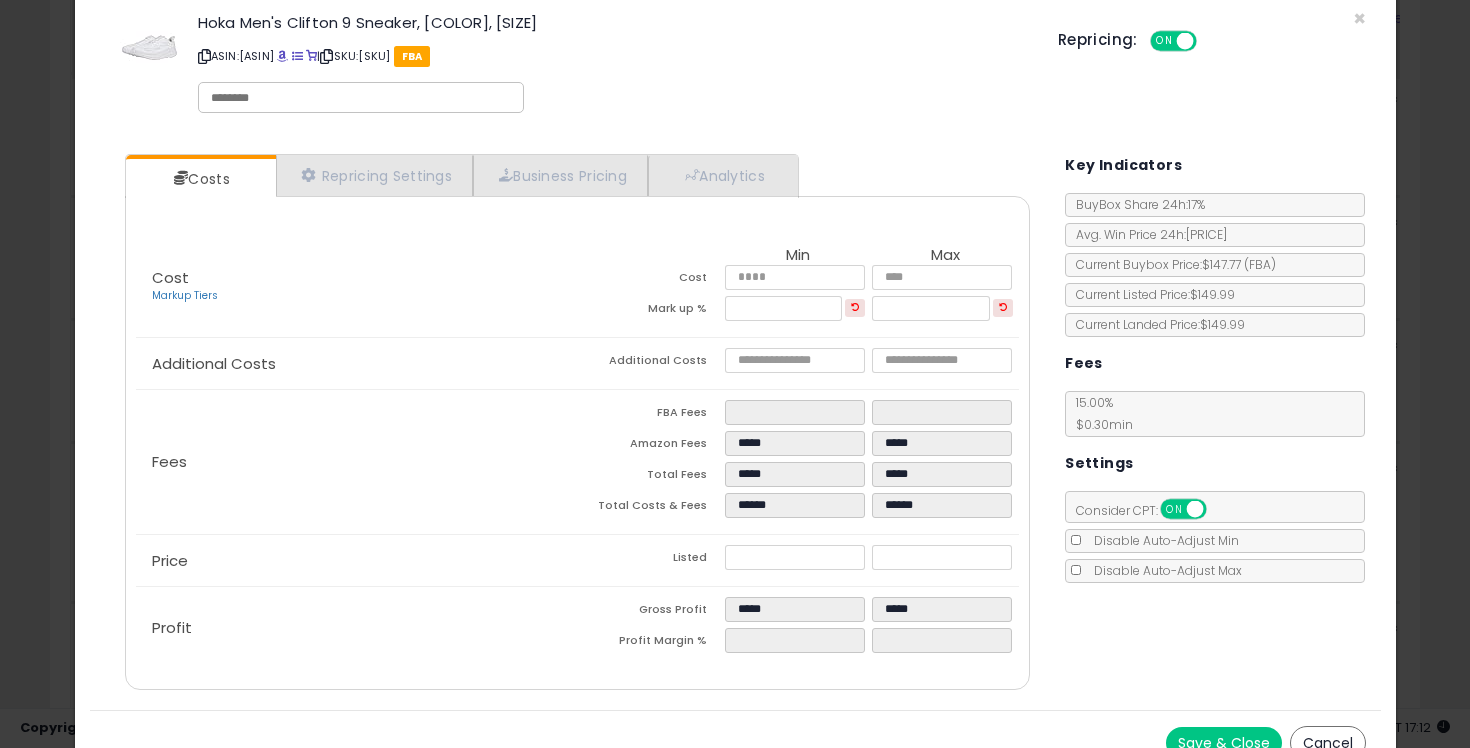 scroll, scrollTop: 39, scrollLeft: 0, axis: vertical 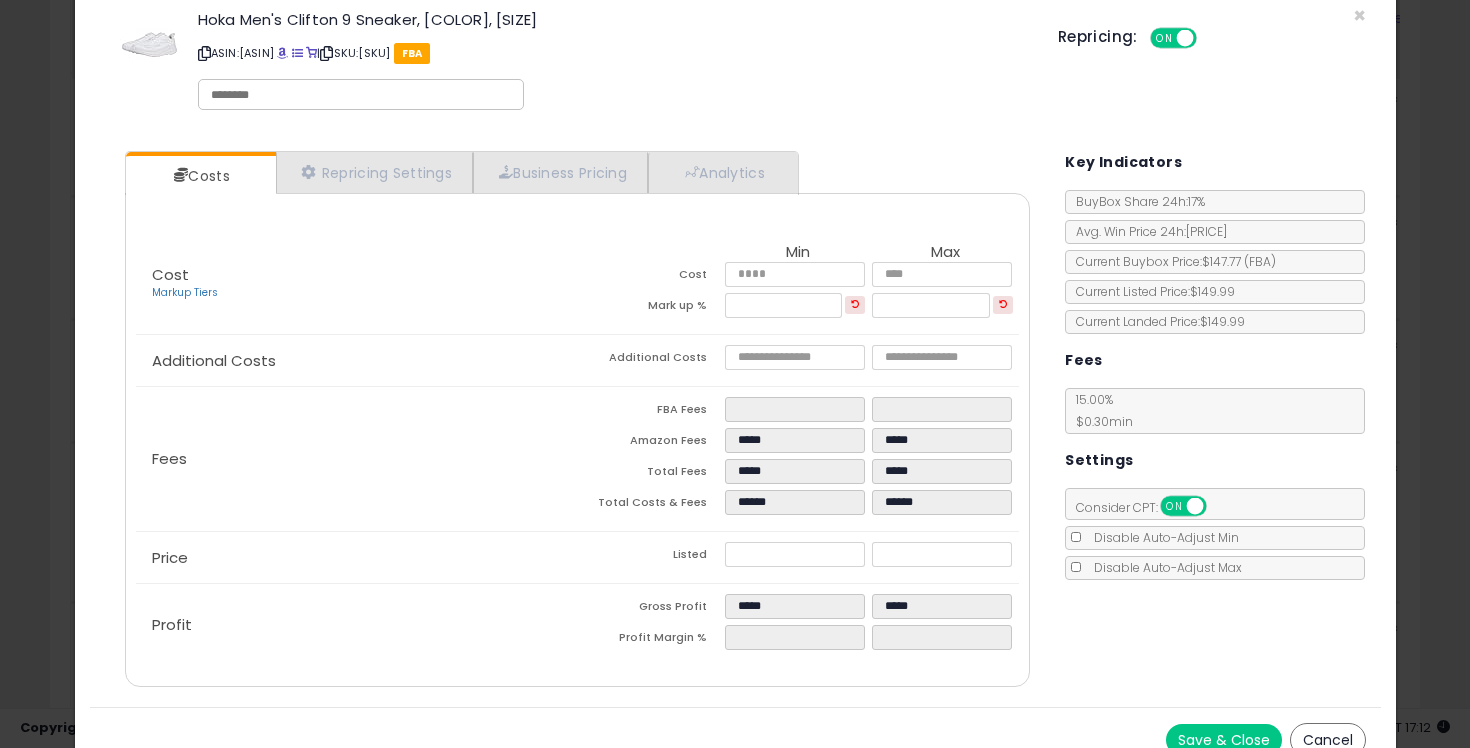 click on "Hoka Men's Clifton 9 Sneaker, White/White, 10 ASIN: B0BP8FZ1YK SKU: MHC9_WW_10_ZAP(95) FBA Repricing: ON OFF" at bounding box center (735, 64) 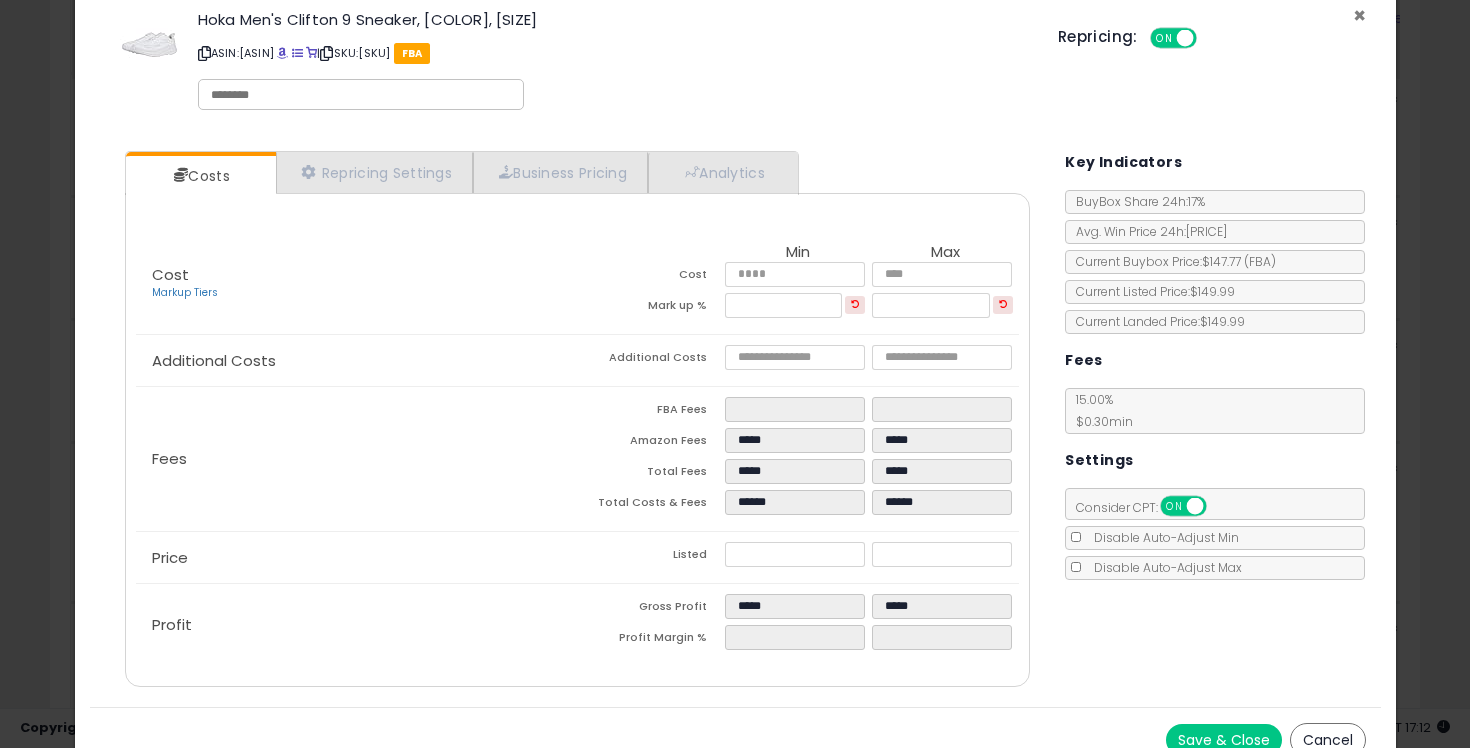 click on "×" at bounding box center (1359, 15) 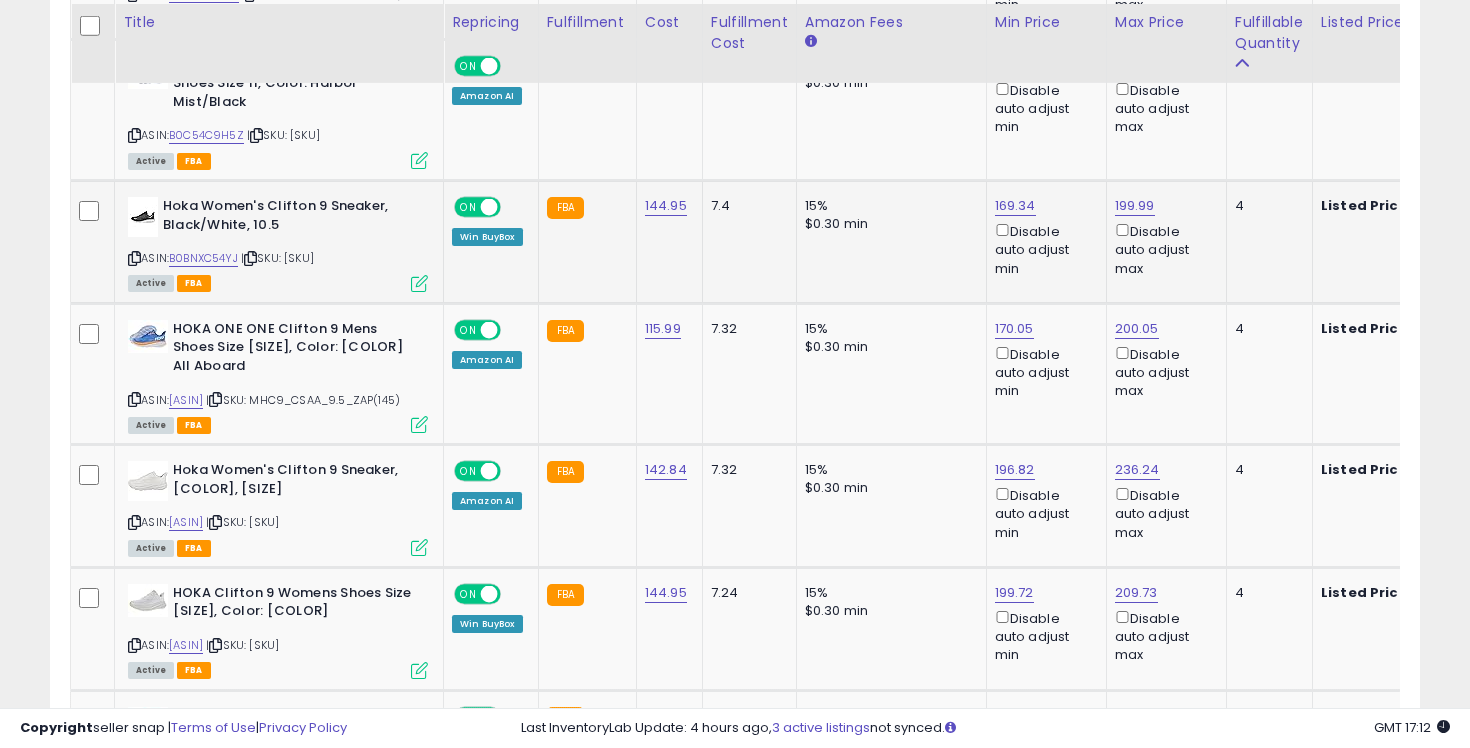 scroll, scrollTop: 3137, scrollLeft: 0, axis: vertical 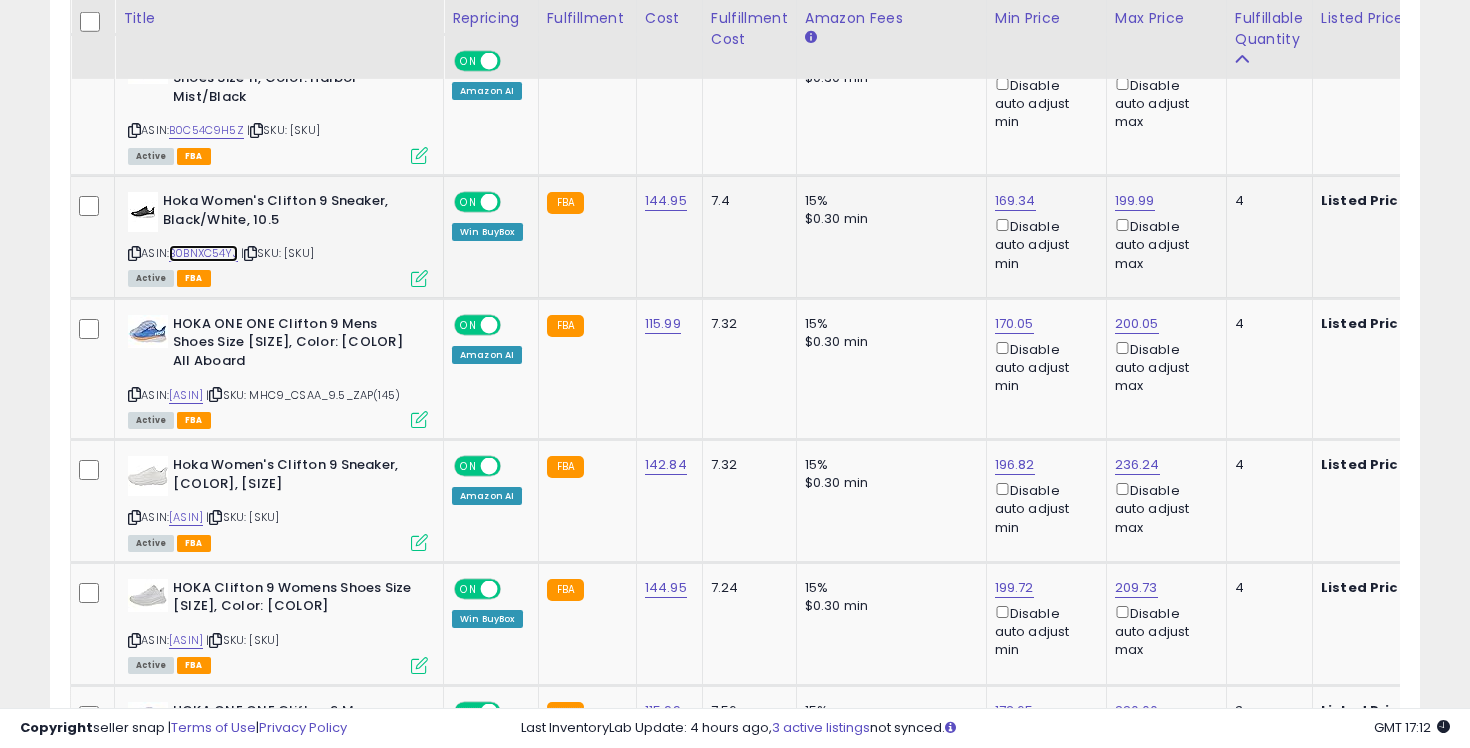 click on "B0BNXC54YJ" at bounding box center (203, 253) 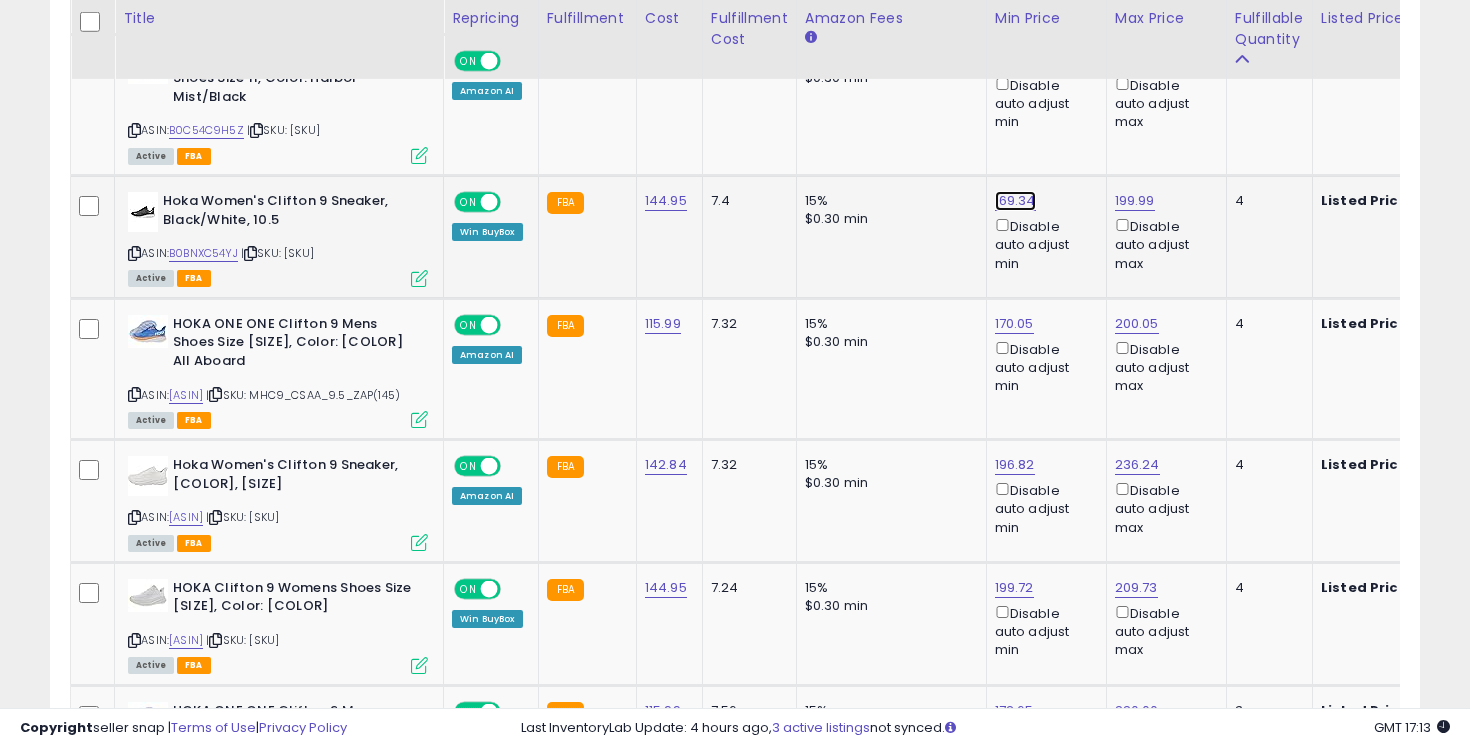 click on "169.34" at bounding box center (1015, -2034) 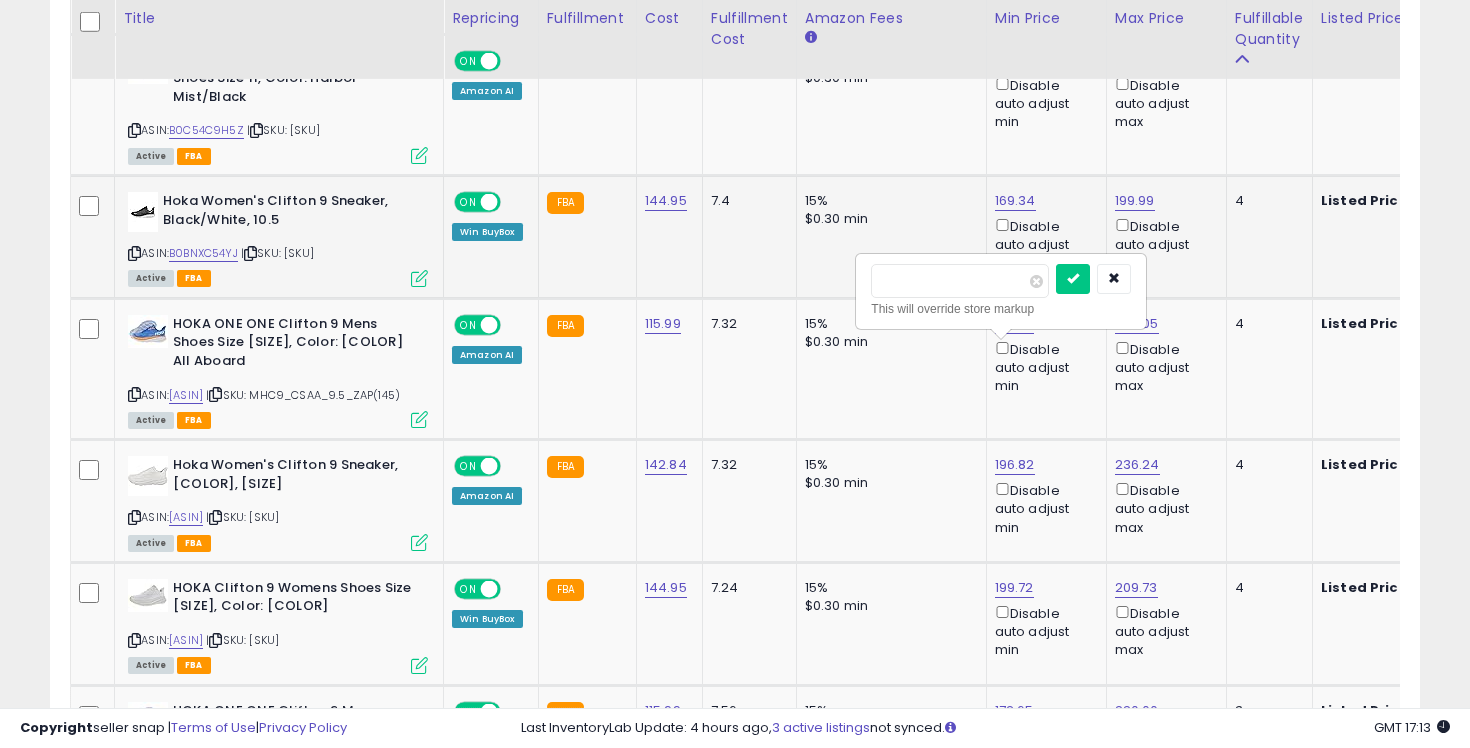 click on "******" at bounding box center [960, 281] 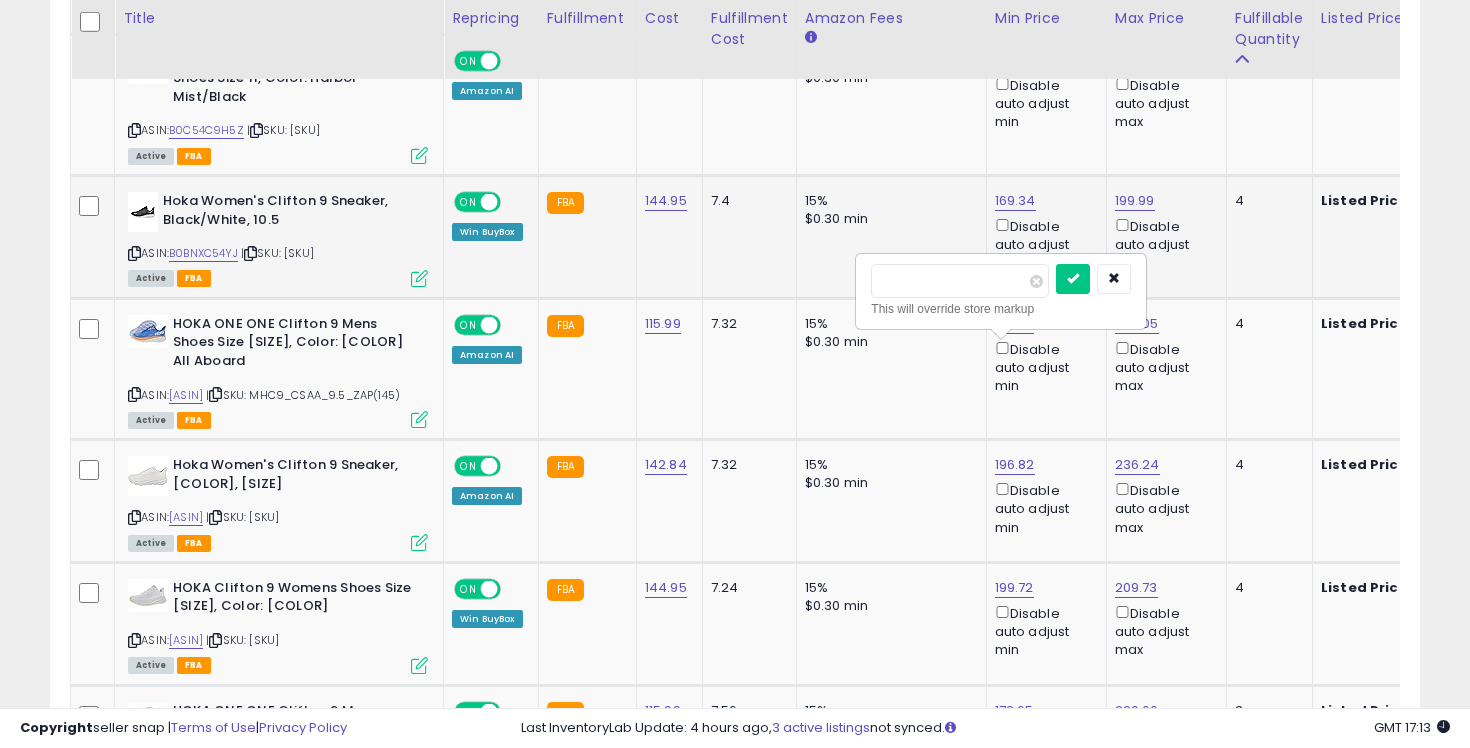 type on "******" 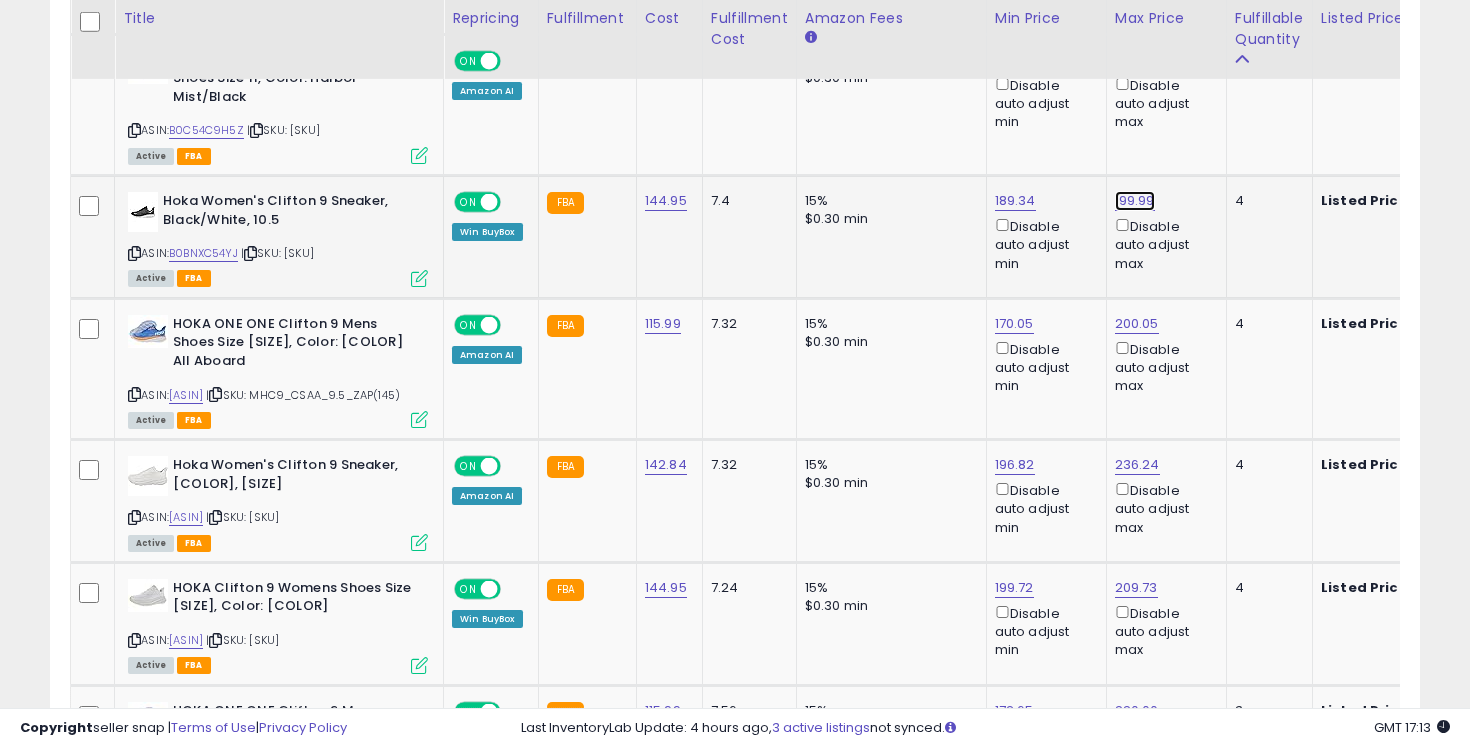 click on "199.99" at bounding box center (1137, -2034) 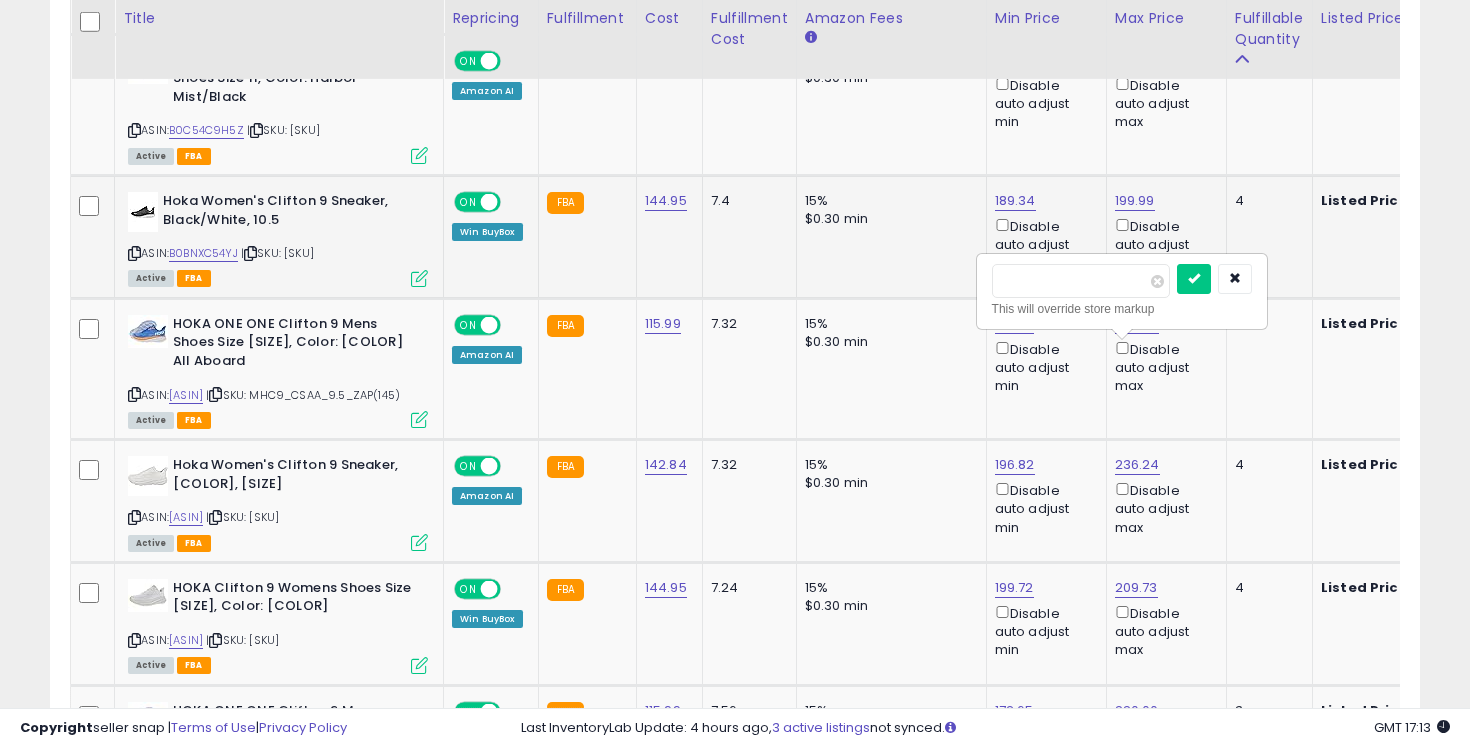 drag, startPoint x: 1058, startPoint y: 283, endPoint x: 1014, endPoint y: 278, distance: 44.28318 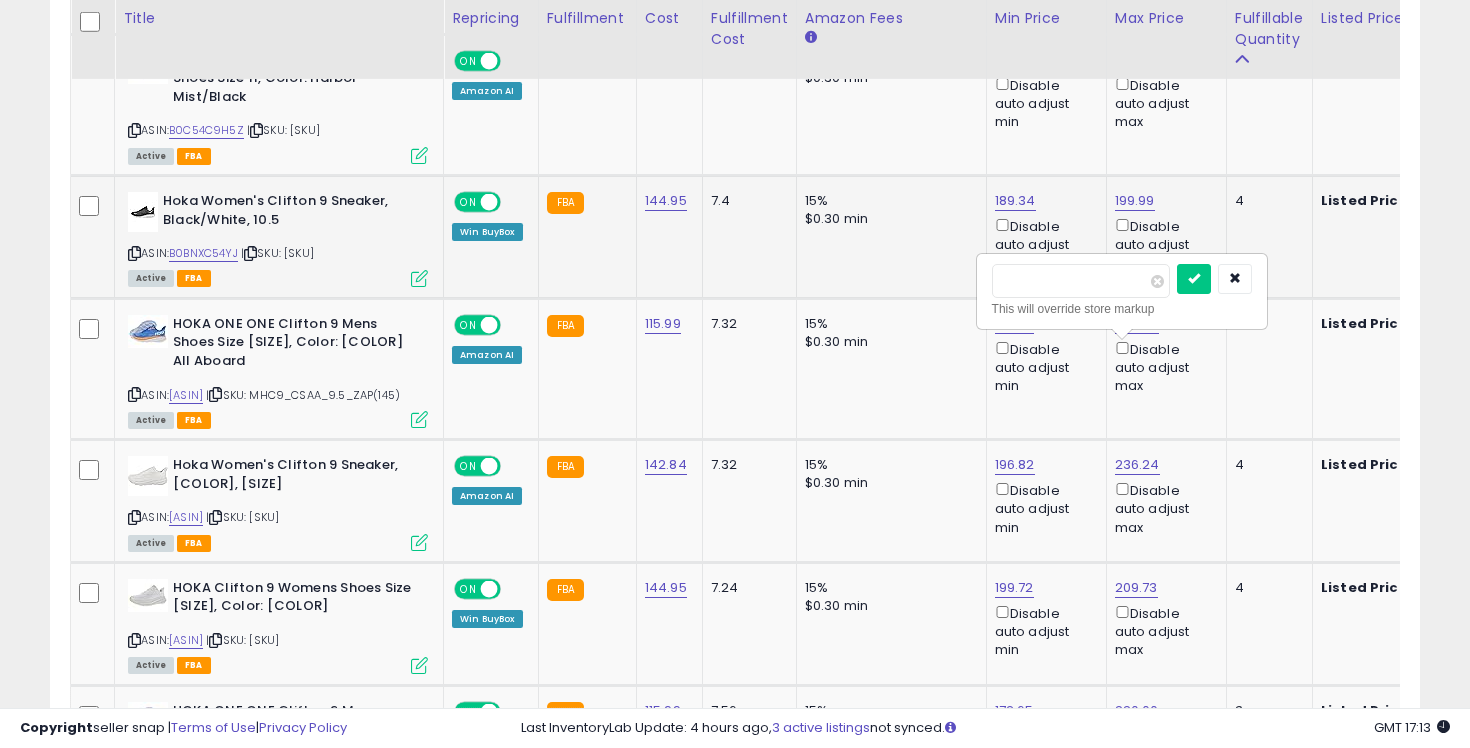 type on "******" 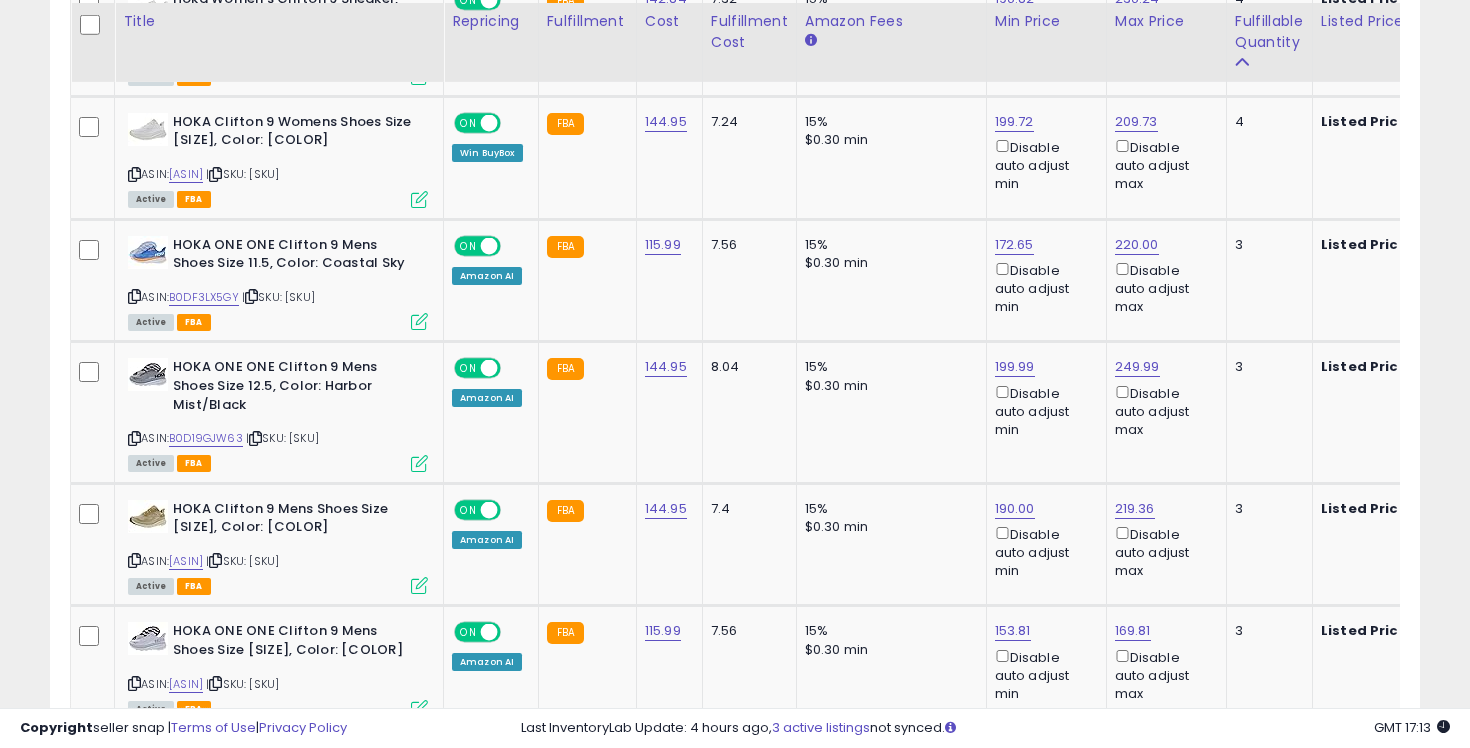 scroll, scrollTop: 3608, scrollLeft: 0, axis: vertical 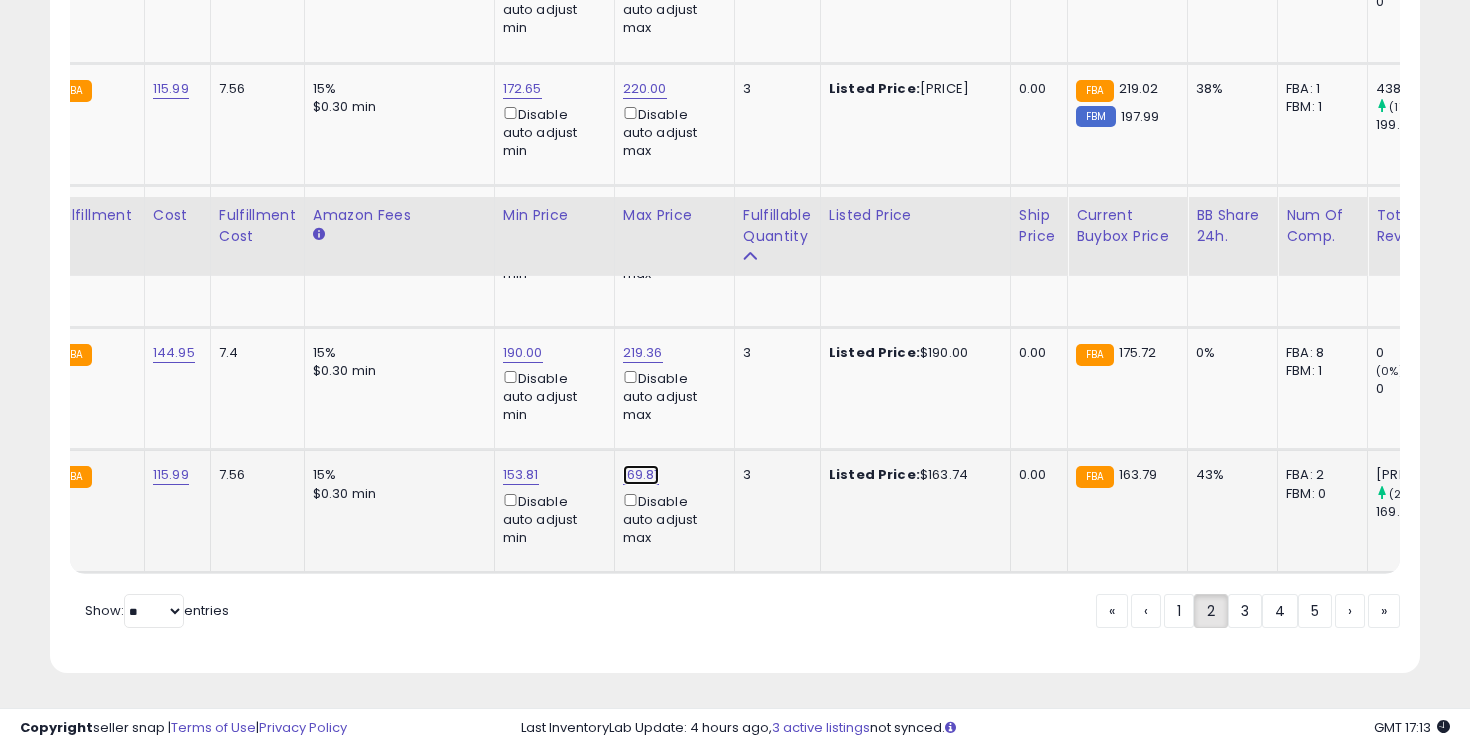 click on "169.81" at bounding box center (645, -2656) 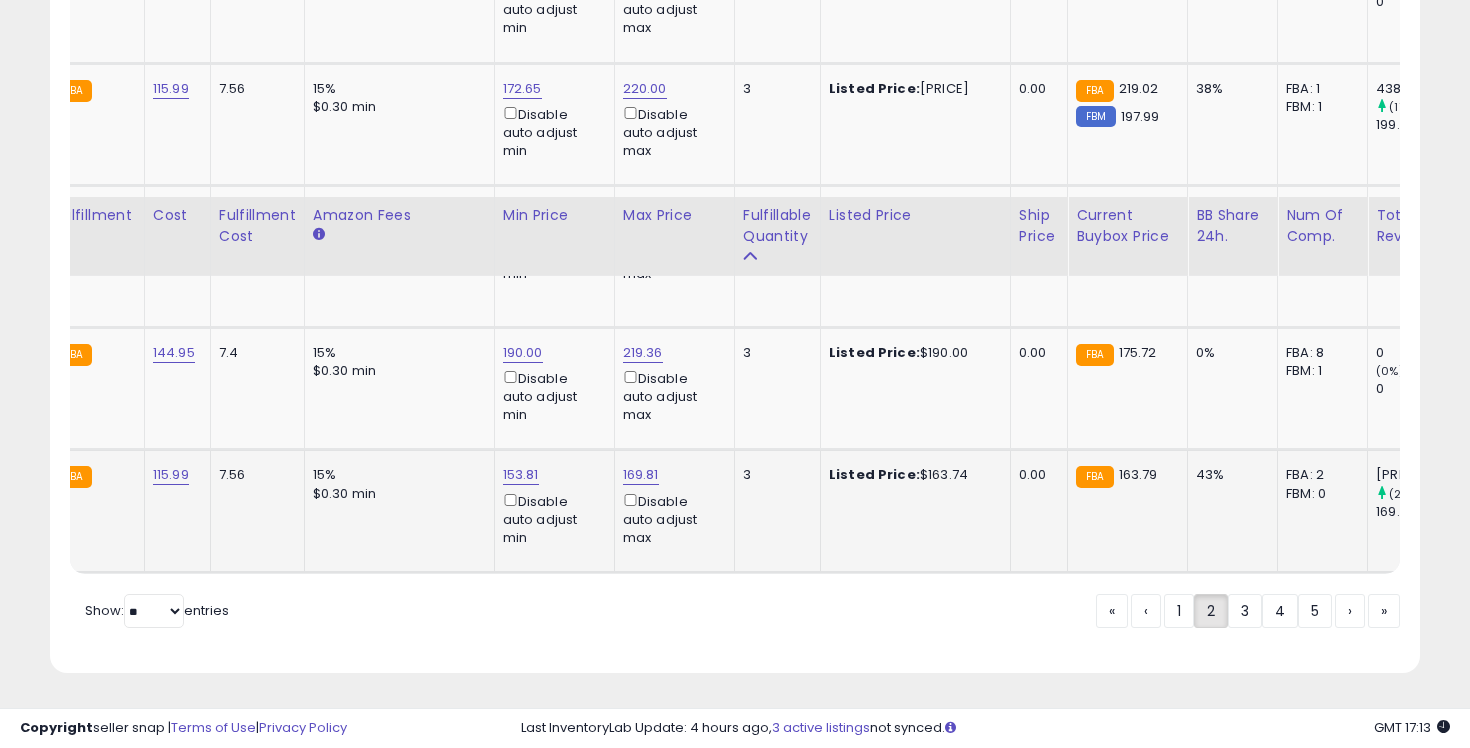 click on "******" at bounding box center (587, 641) 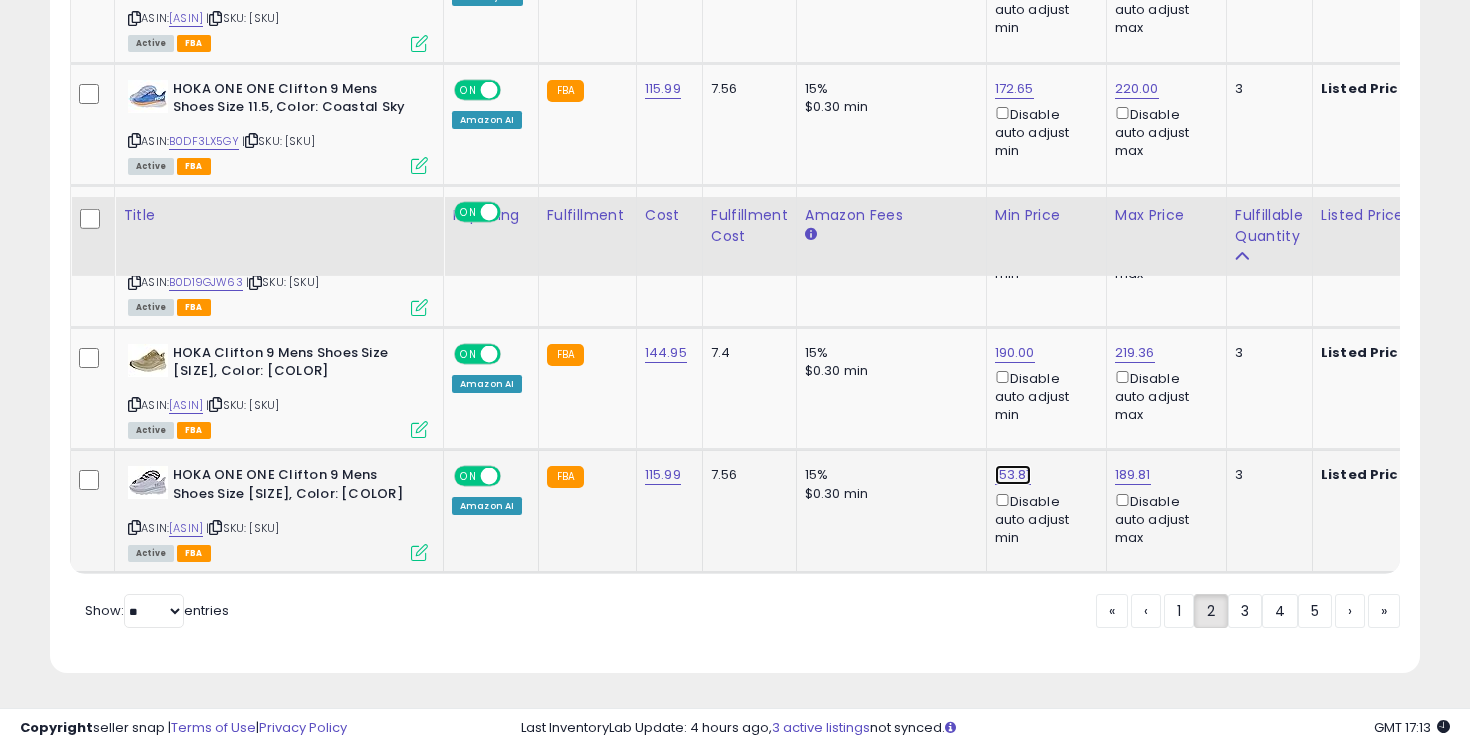 click on "153.81" at bounding box center [1015, -2656] 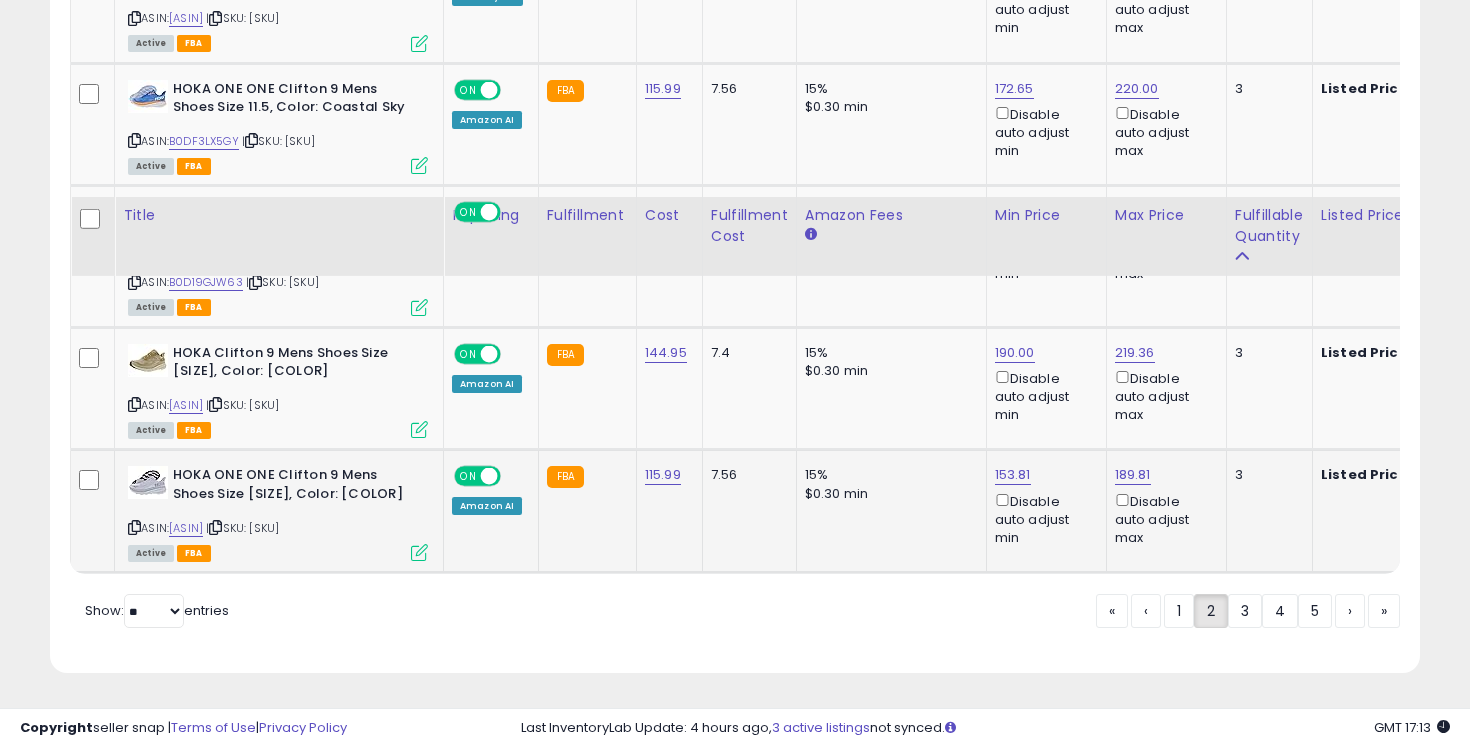 drag, startPoint x: 930, startPoint y: 445, endPoint x: 900, endPoint y: 445, distance: 30 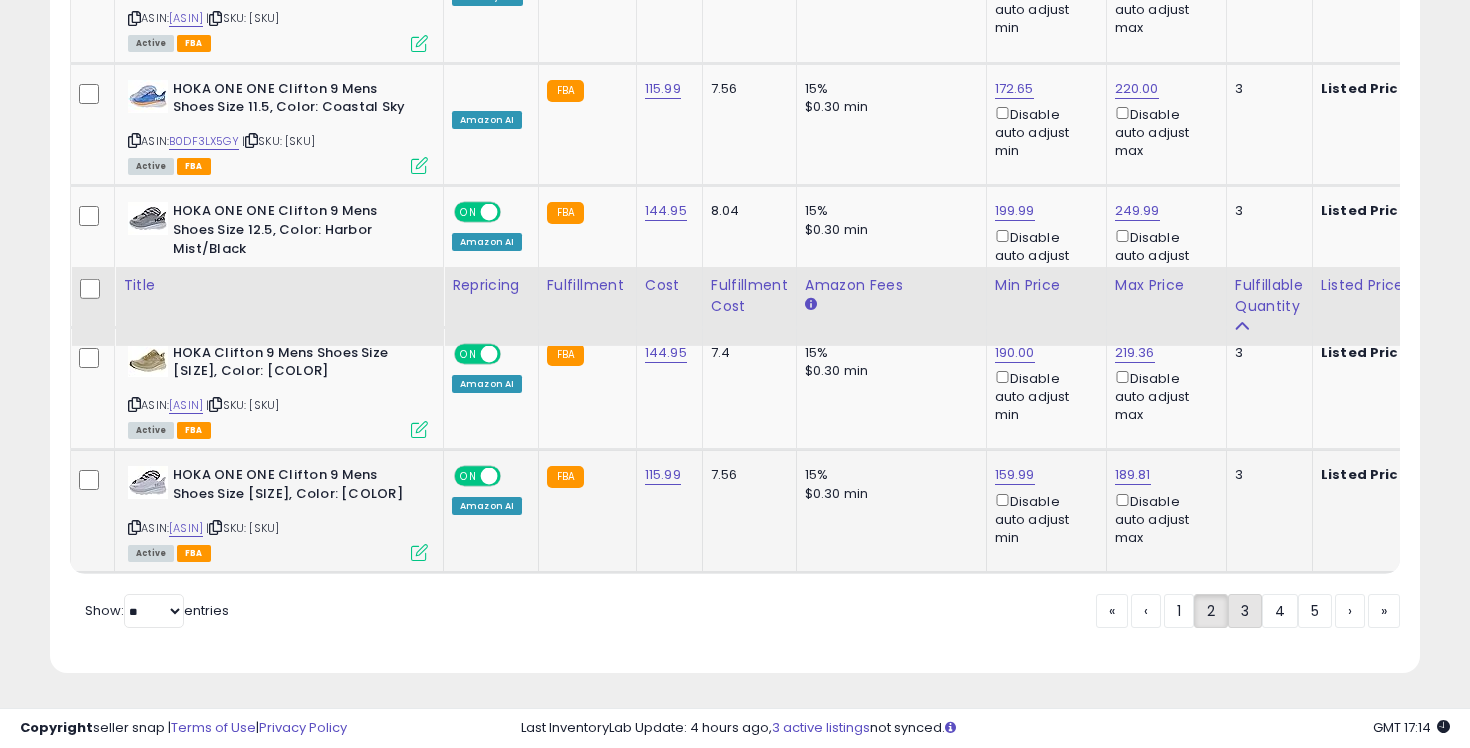 click on "3" 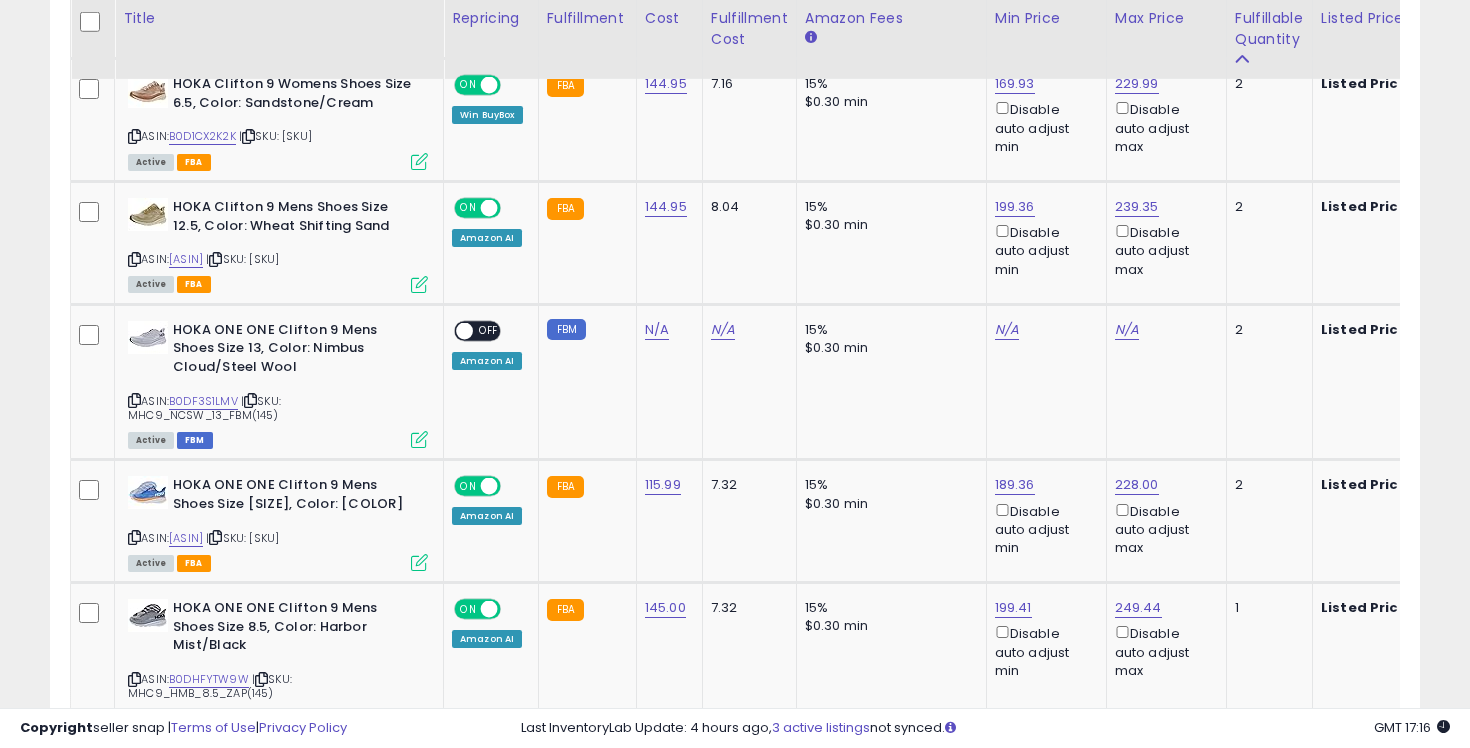scroll, scrollTop: 2646, scrollLeft: 0, axis: vertical 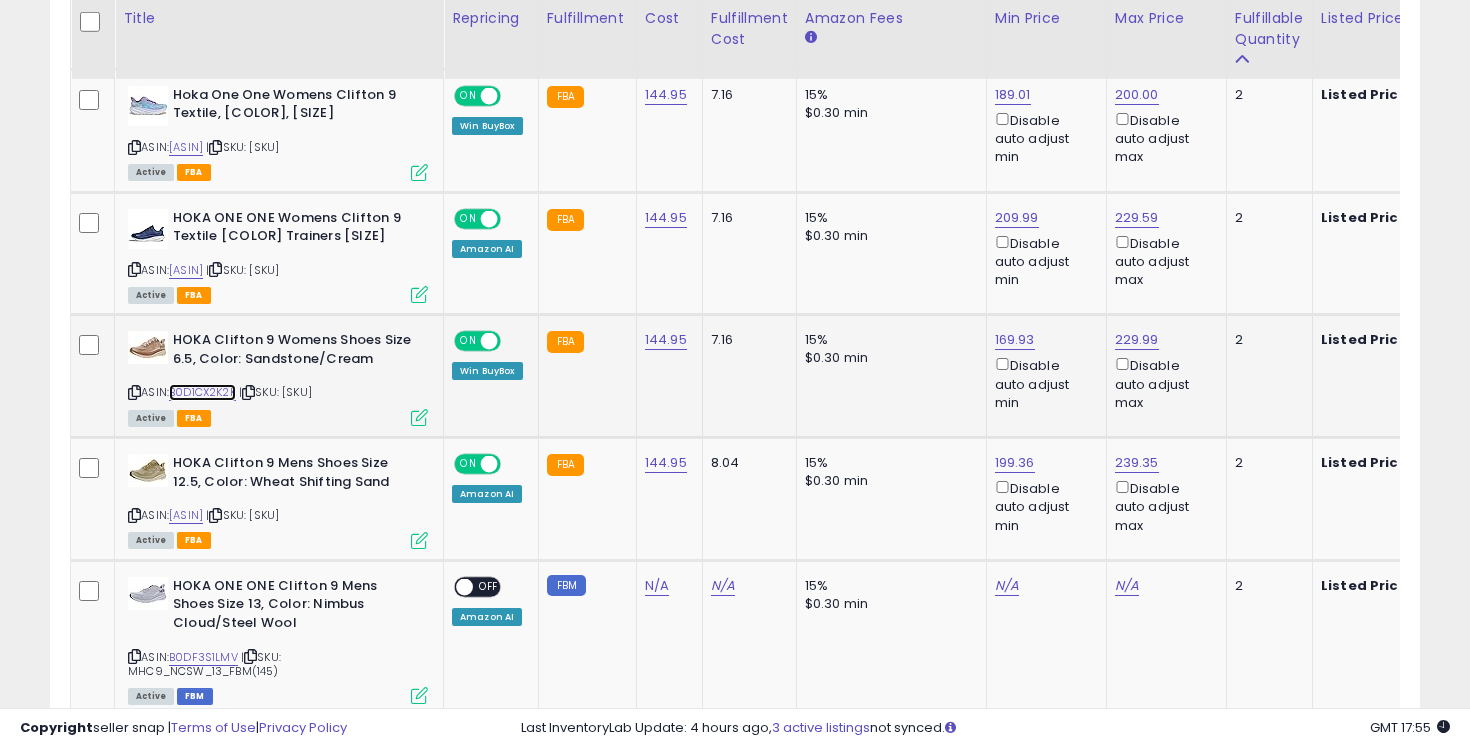 click on "B0D1CX2K2K" at bounding box center [202, 392] 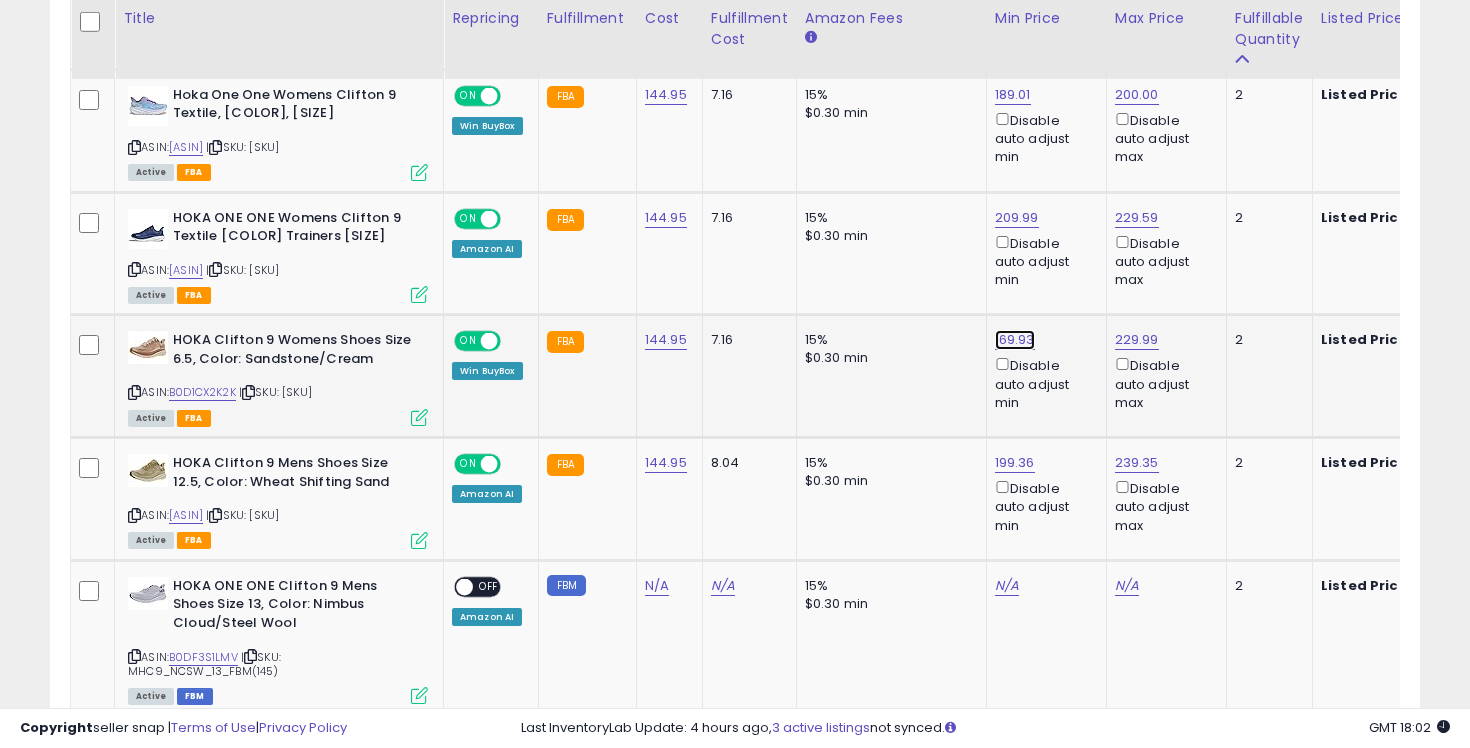 click on "169.93" at bounding box center (1014, -1288) 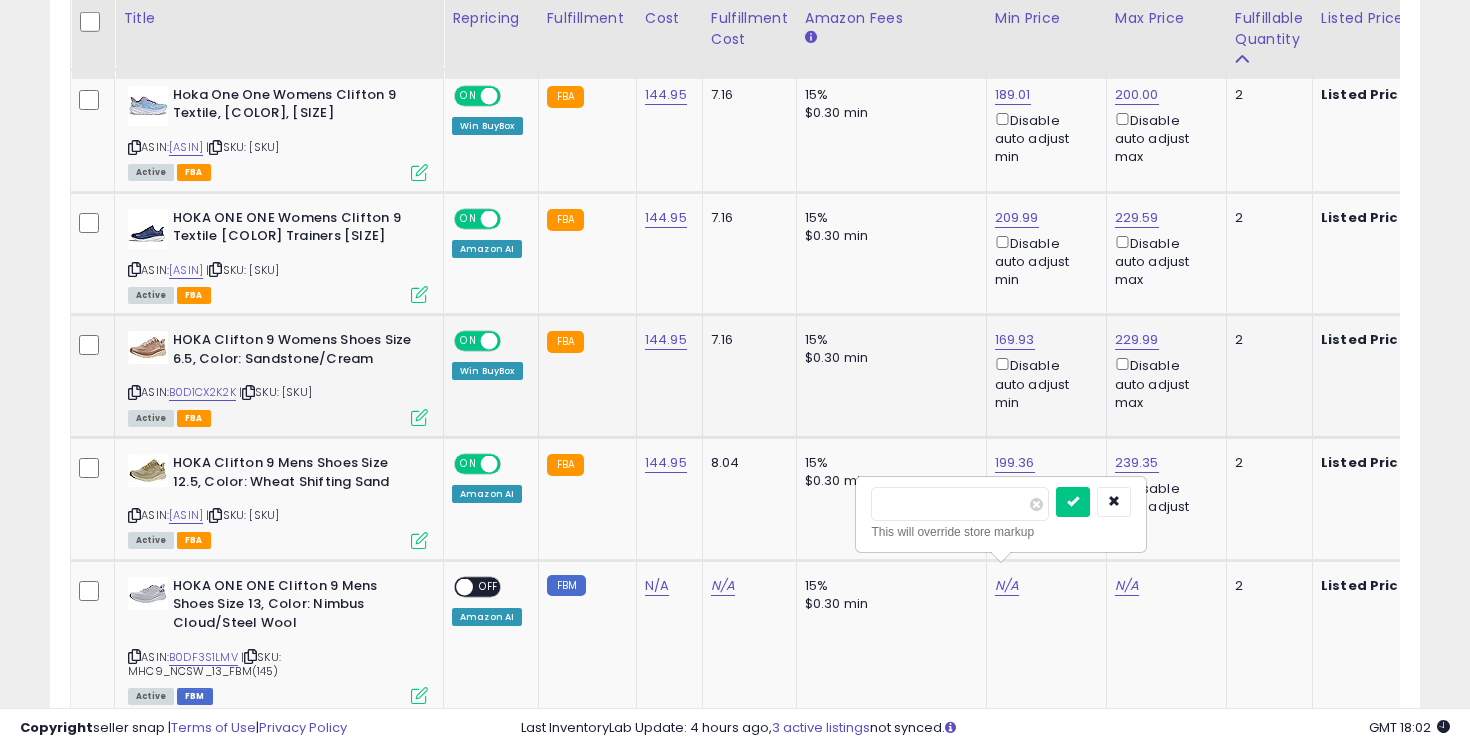 click on "******" at bounding box center (960, 504) 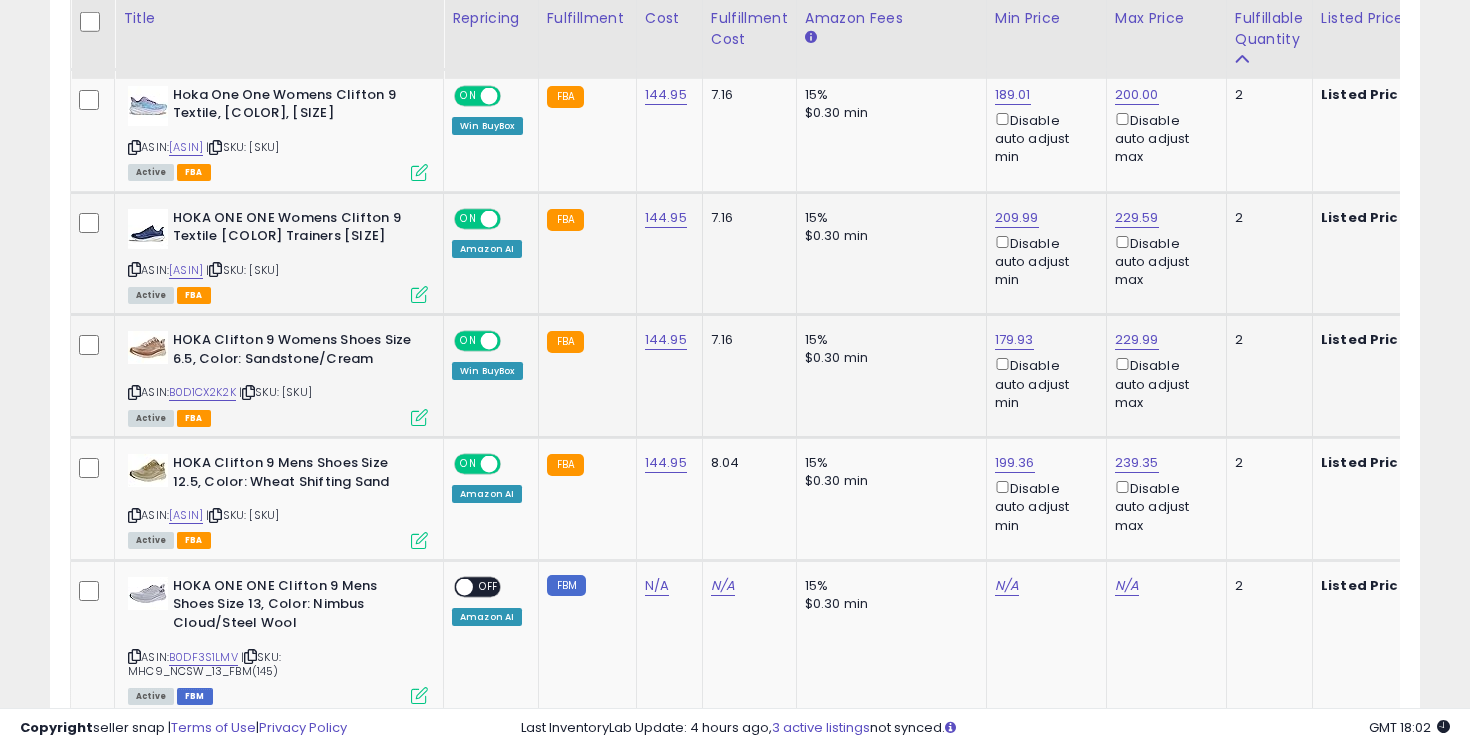scroll, scrollTop: 0, scrollLeft: 12, axis: horizontal 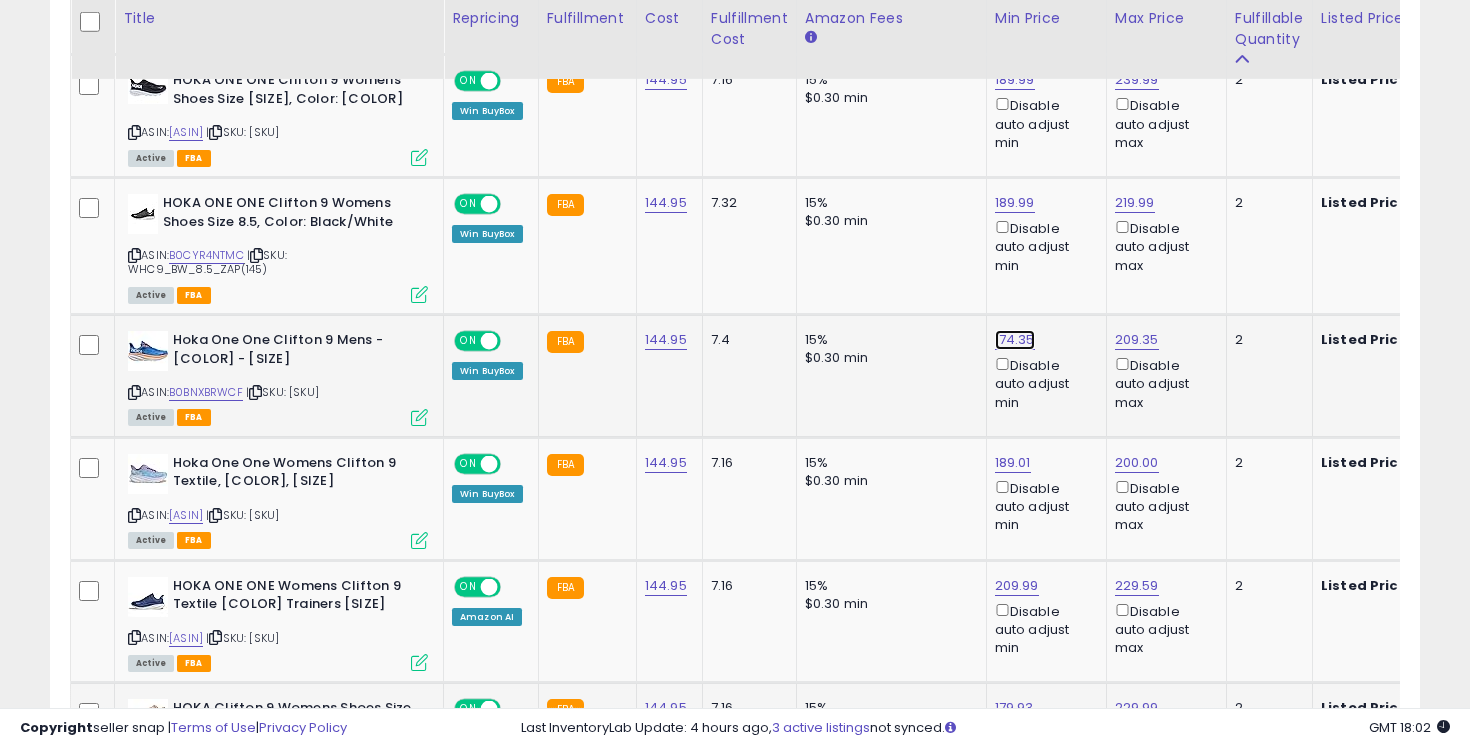 click on "174.35" at bounding box center (1014, -920) 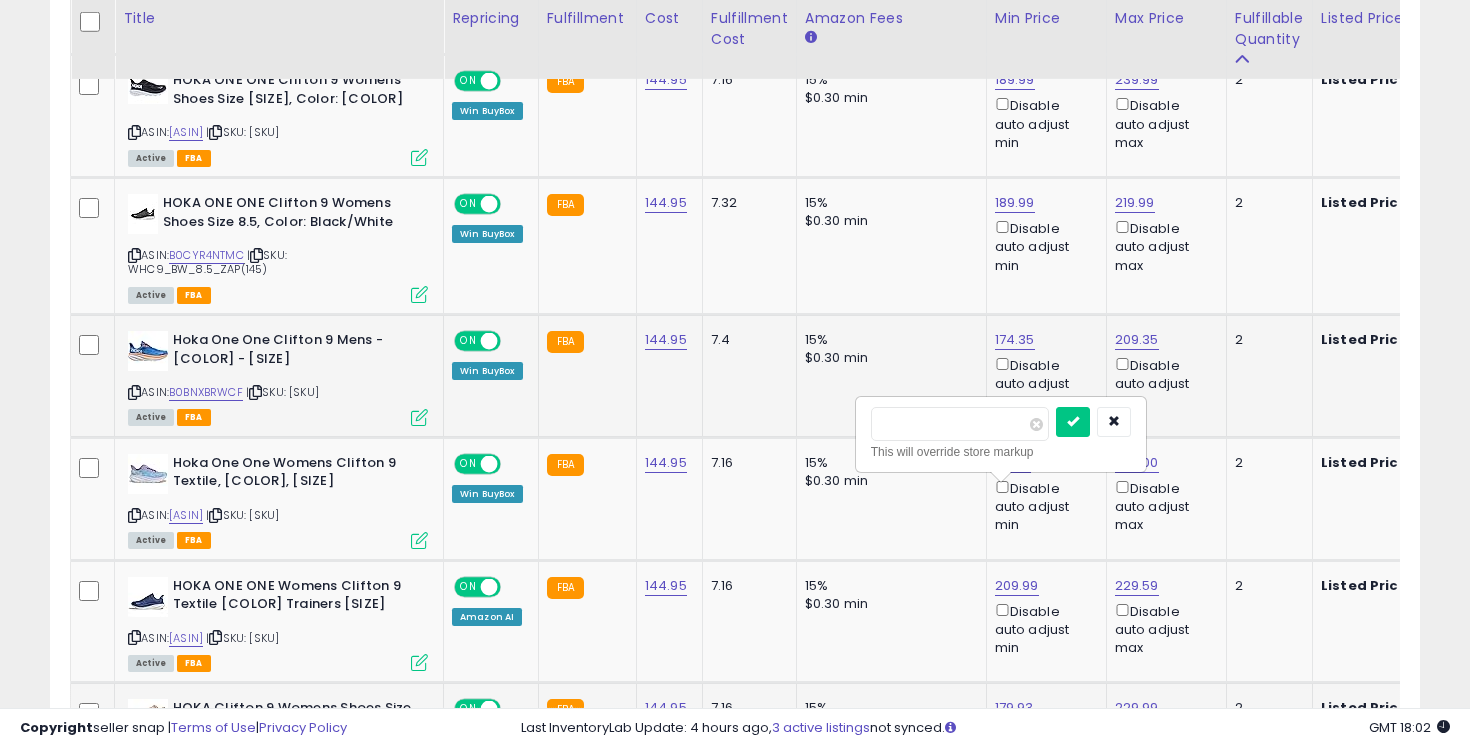 click on "******" at bounding box center [960, 424] 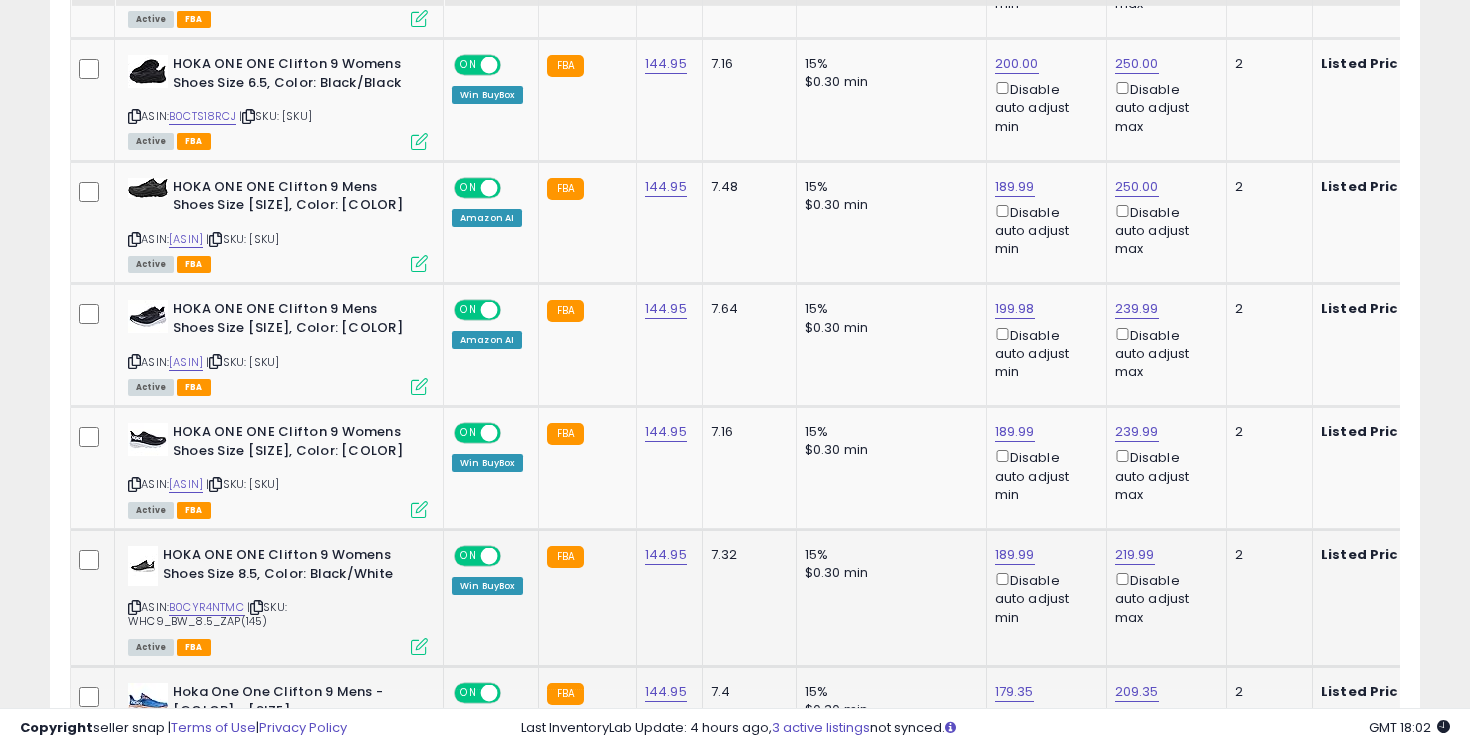 scroll, scrollTop: 1408, scrollLeft: 0, axis: vertical 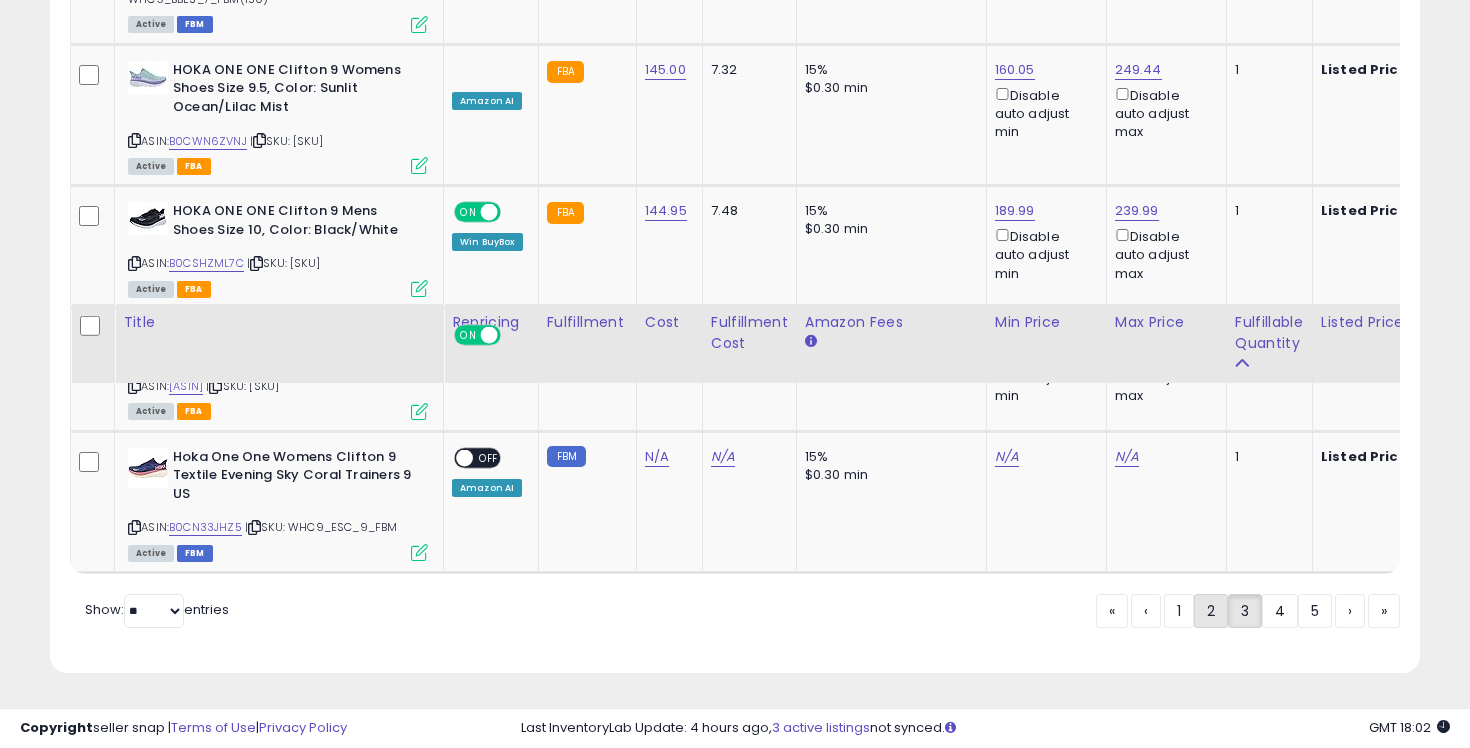 click on "2" 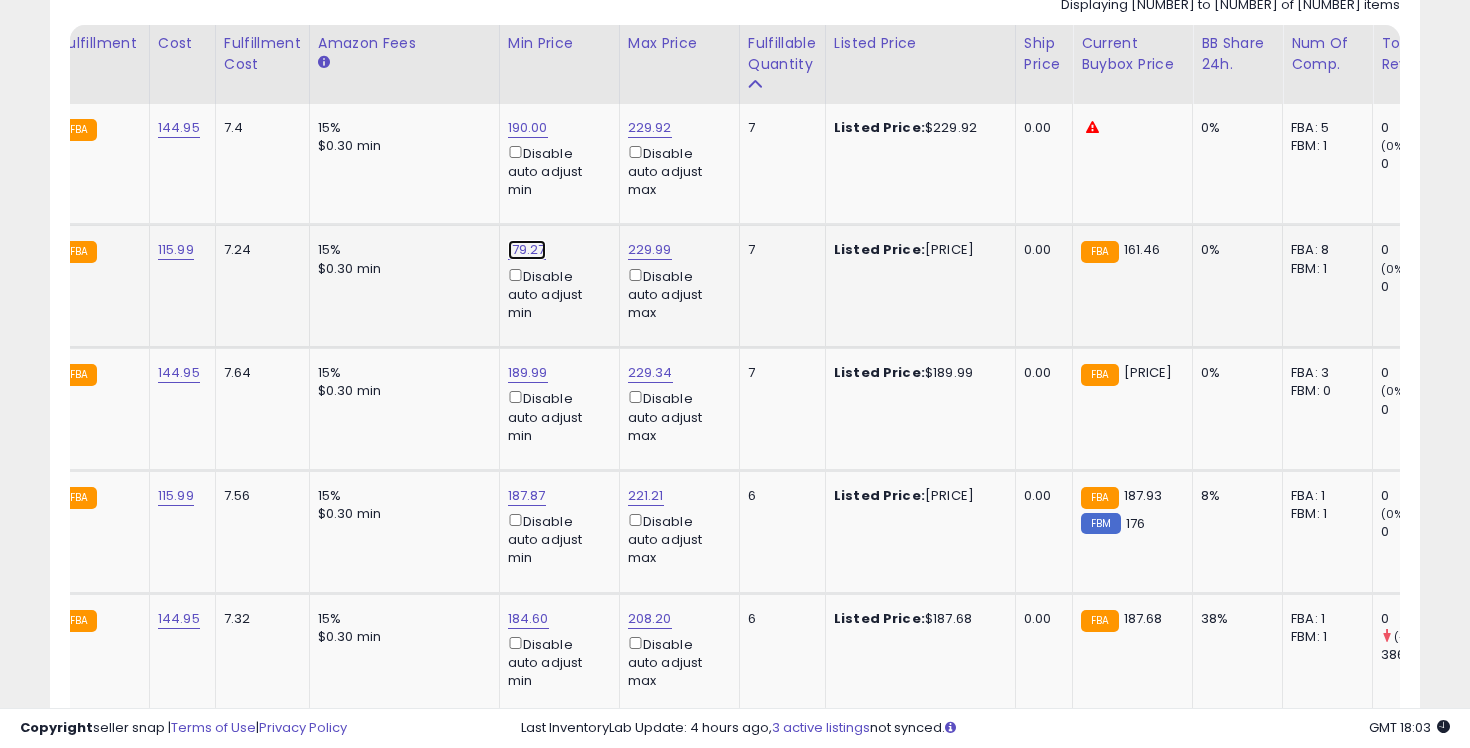 click on "179.27" at bounding box center [528, 128] 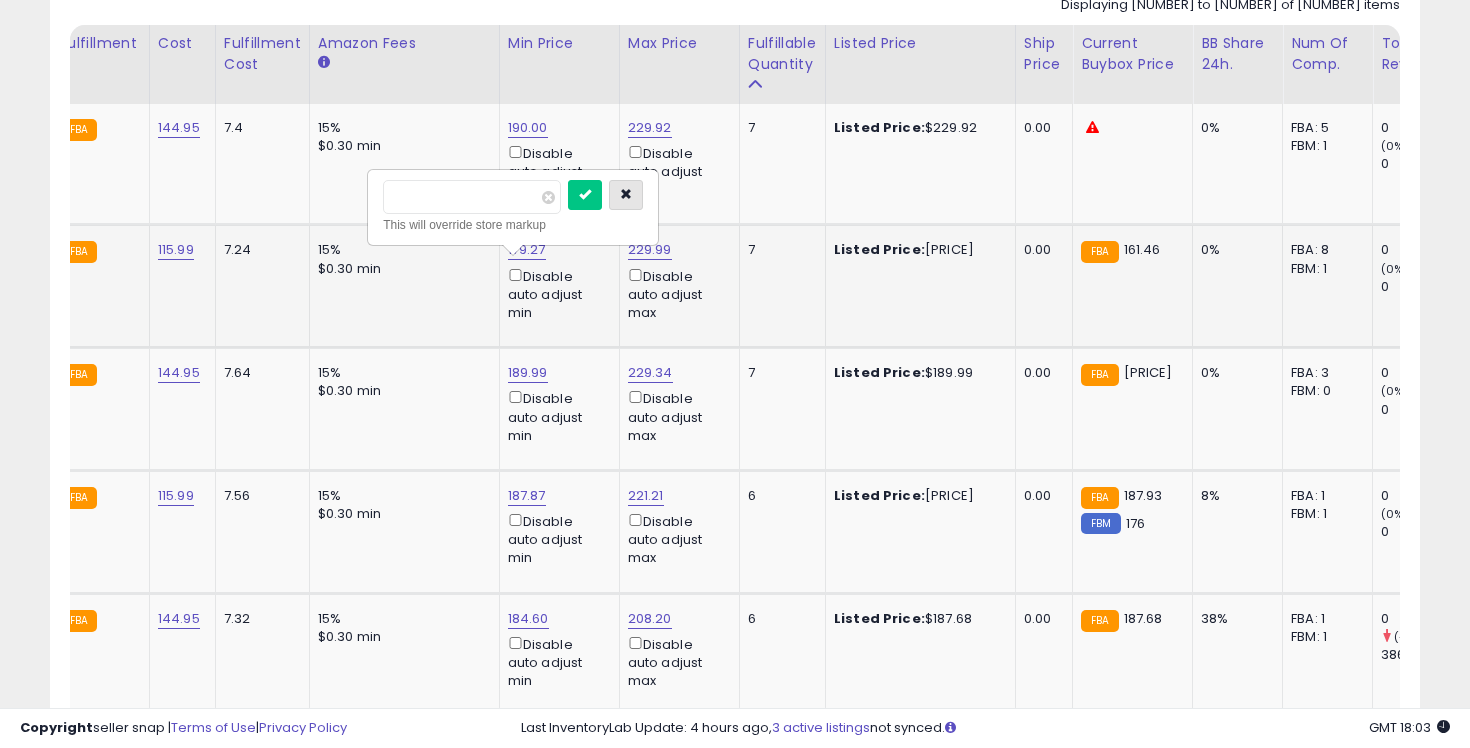 click at bounding box center (626, 194) 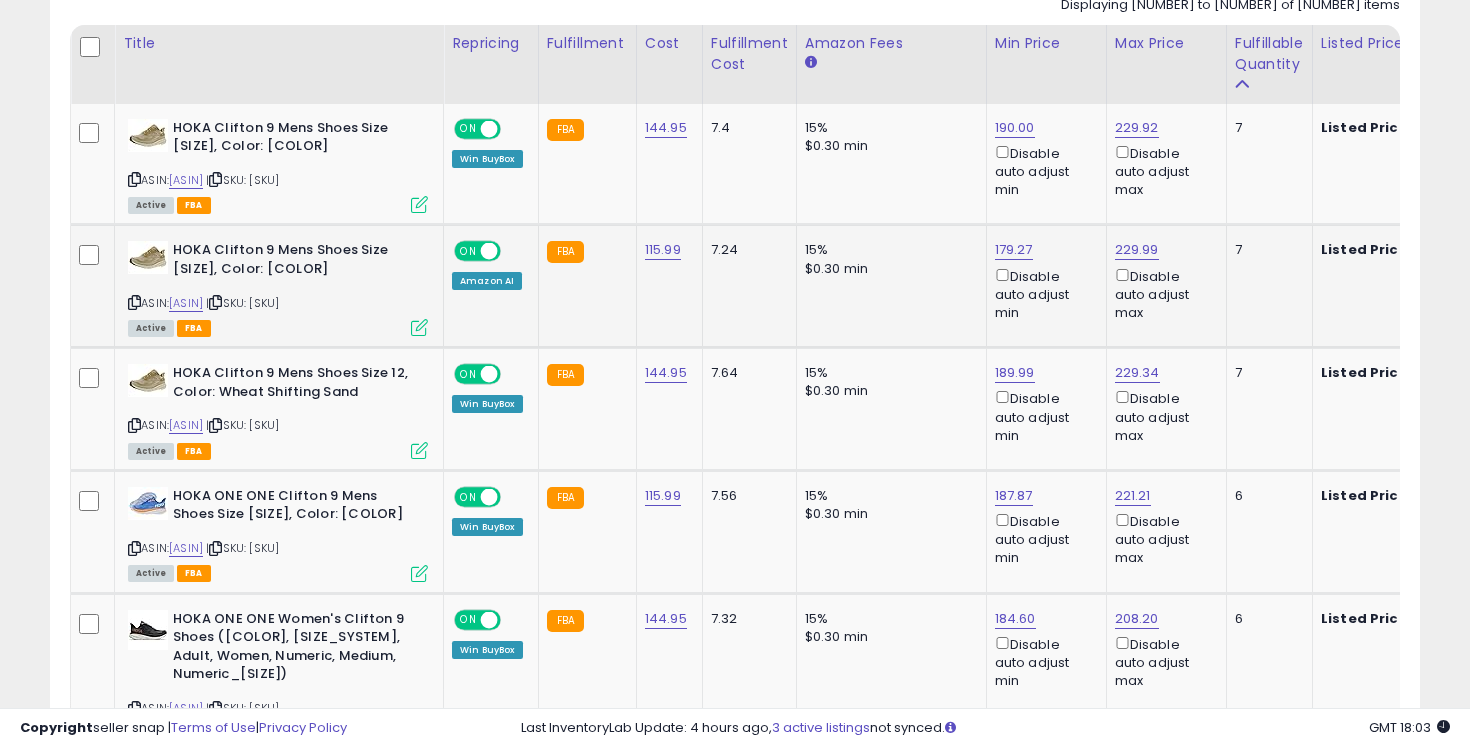 click at bounding box center (419, 327) 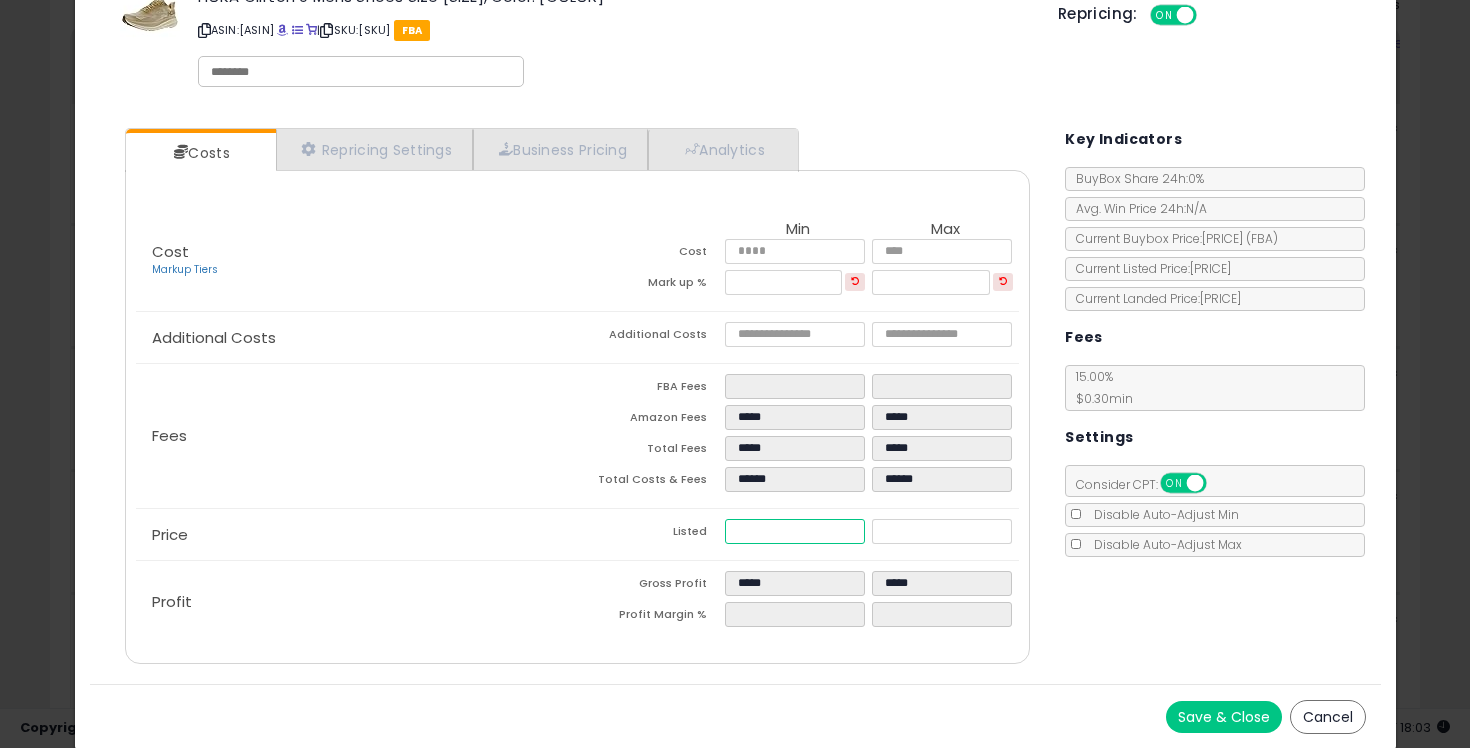 click on "******" at bounding box center (795, 531) 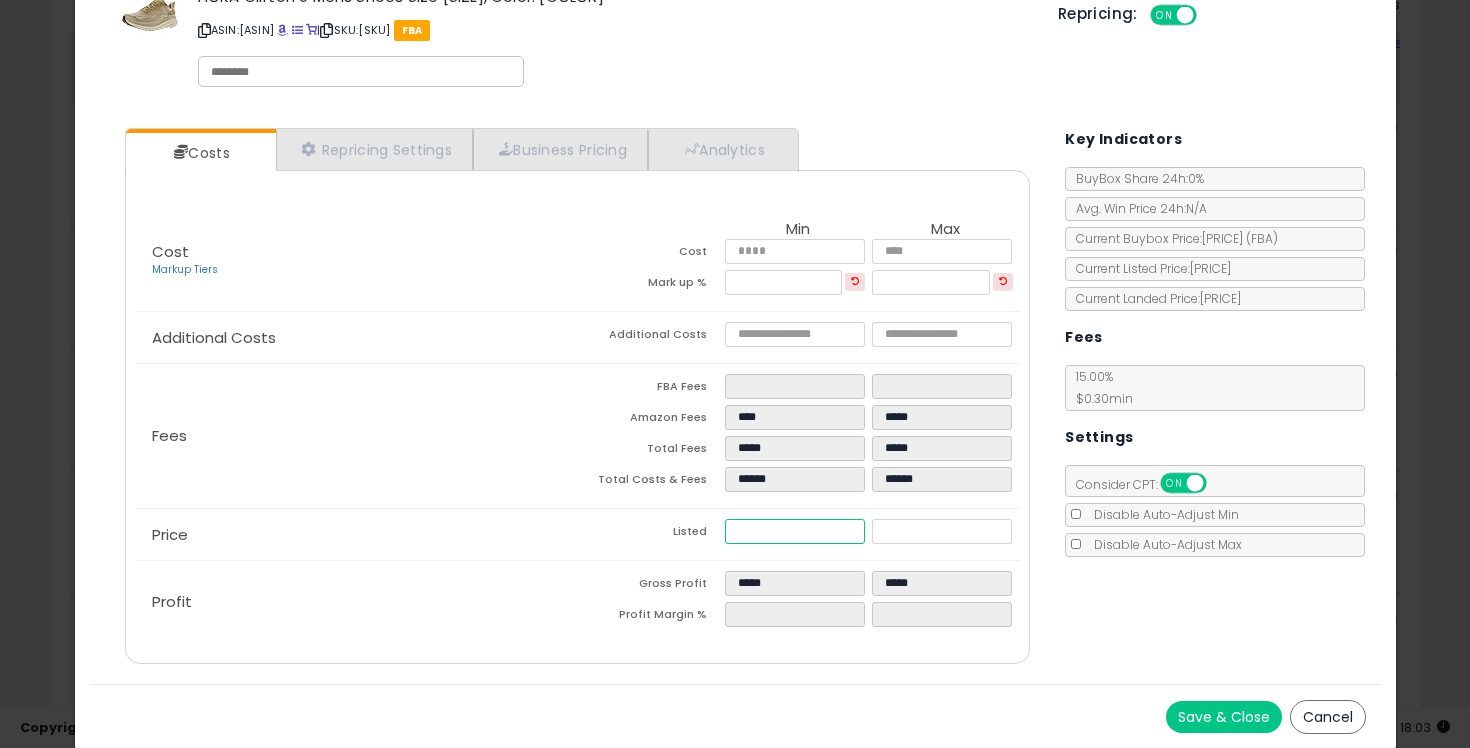 type on "*****" 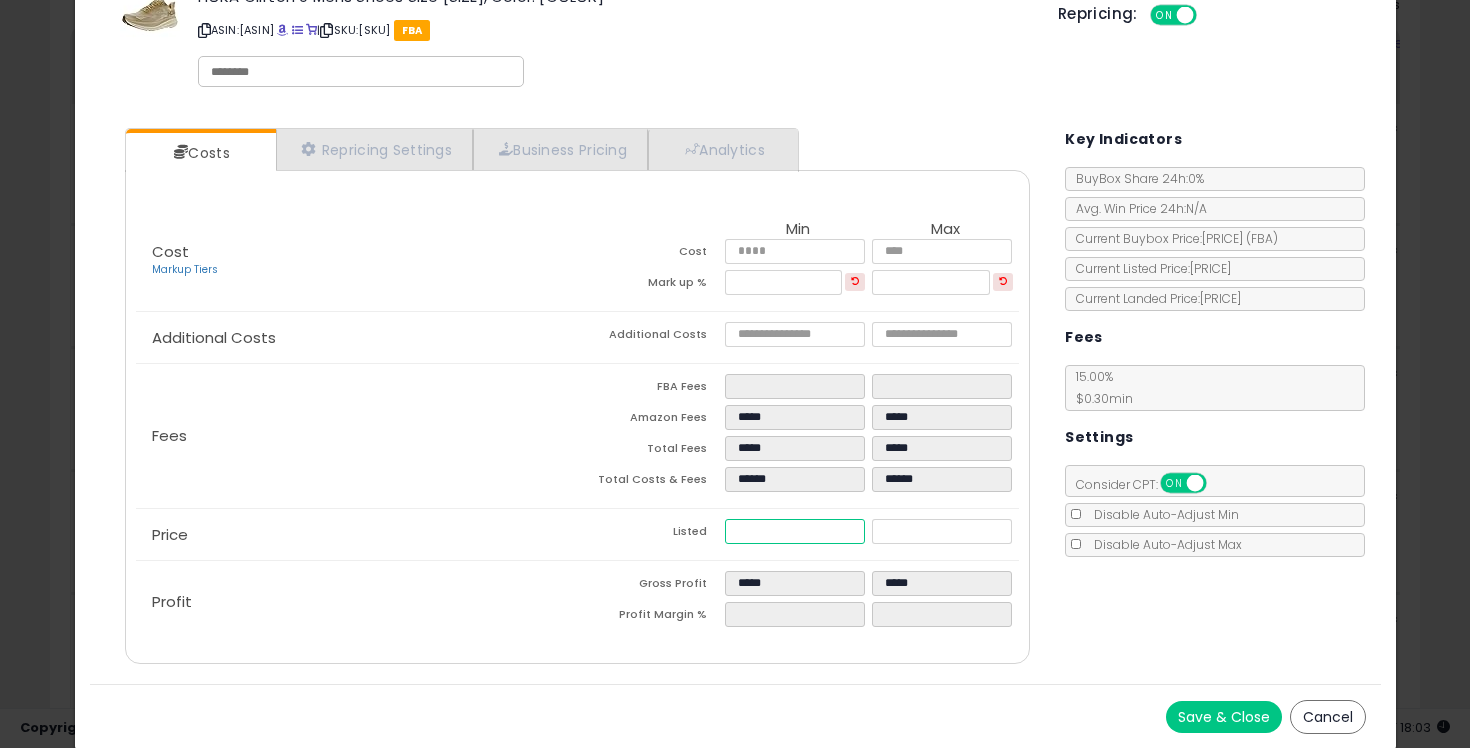 type on "******" 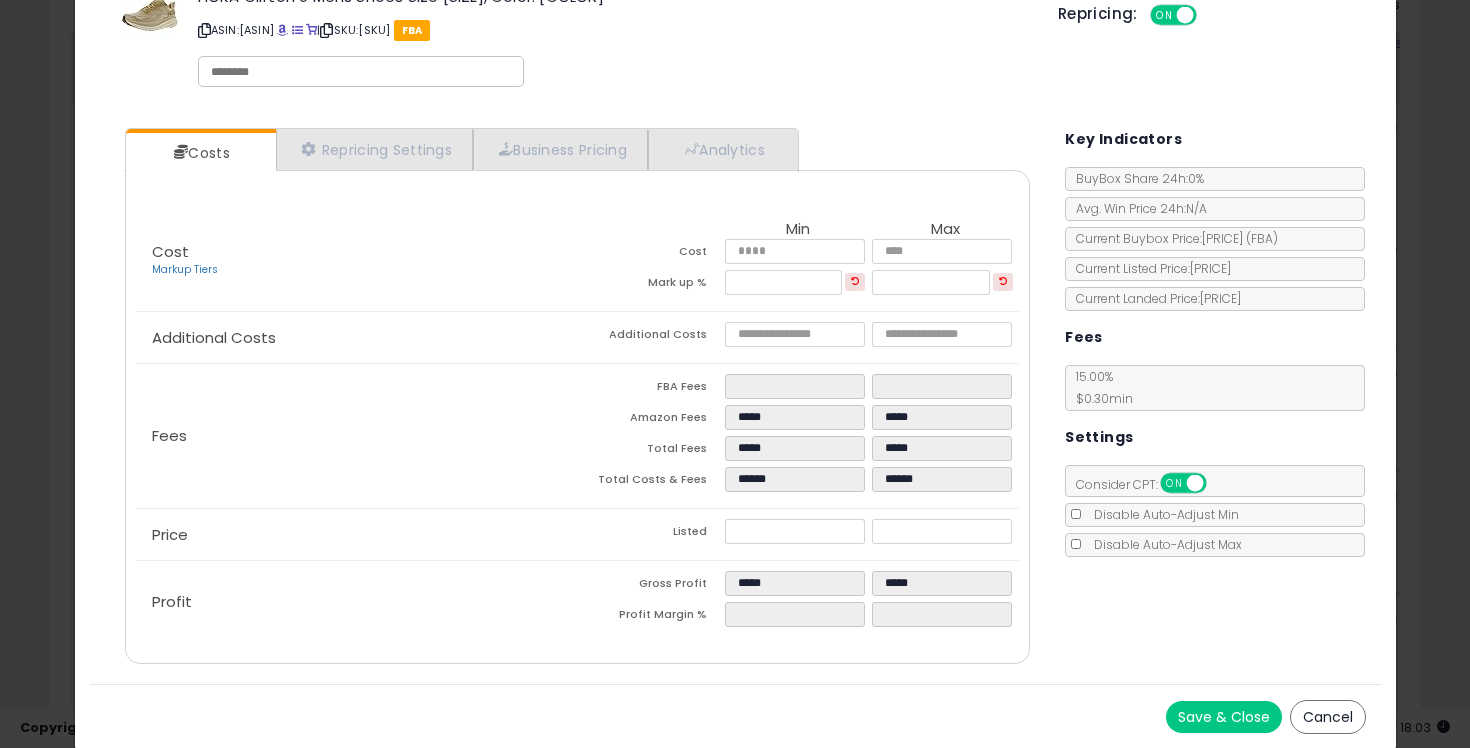 type on "*****" 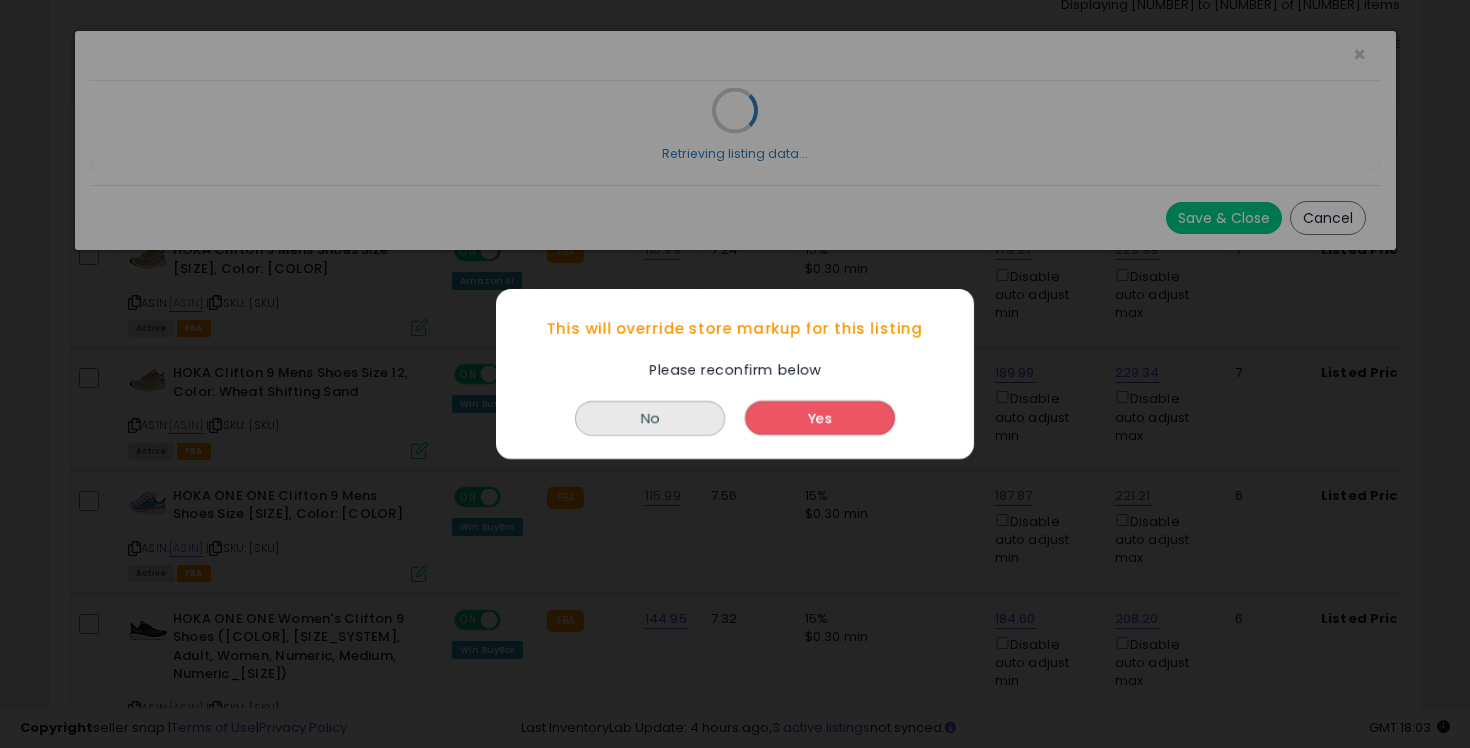 click on "Yes" at bounding box center [820, 418] 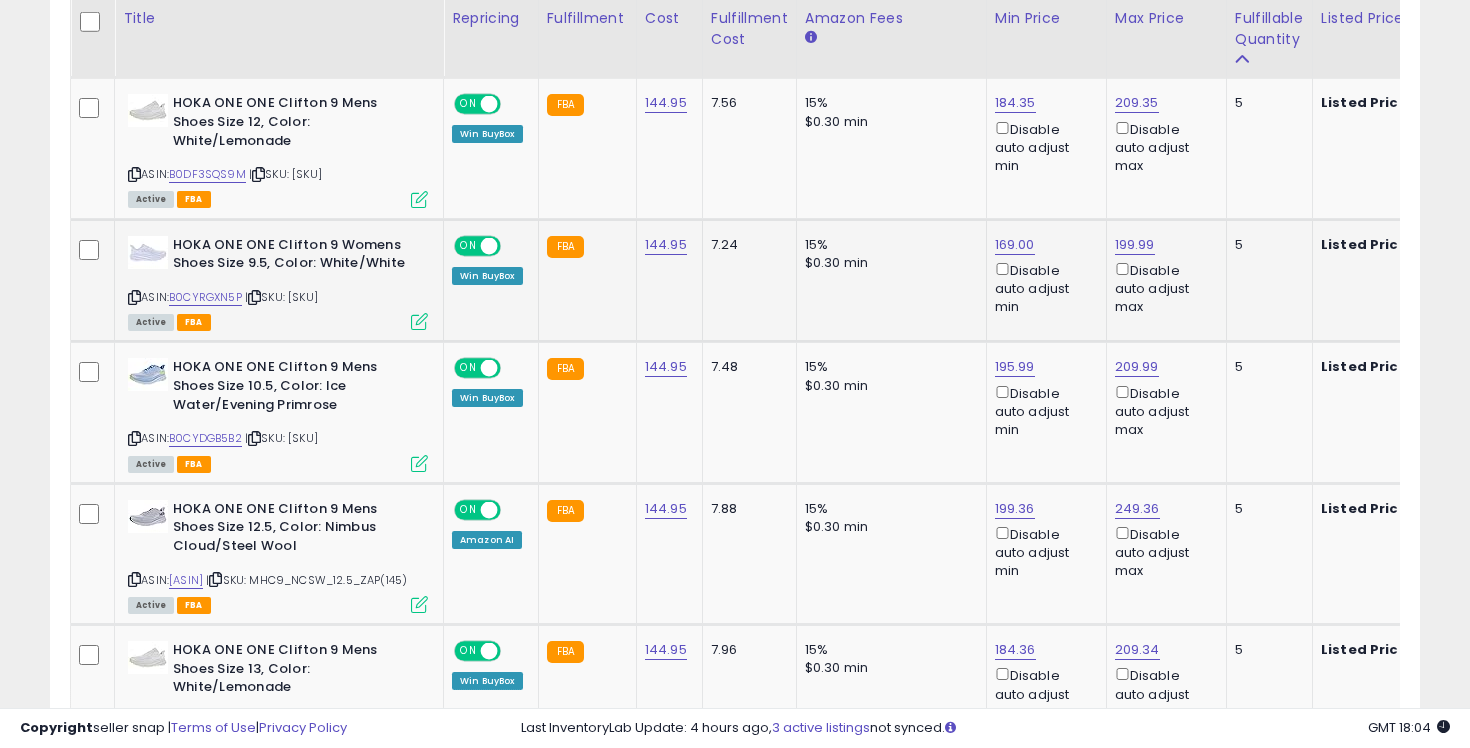 scroll, scrollTop: 1877, scrollLeft: 0, axis: vertical 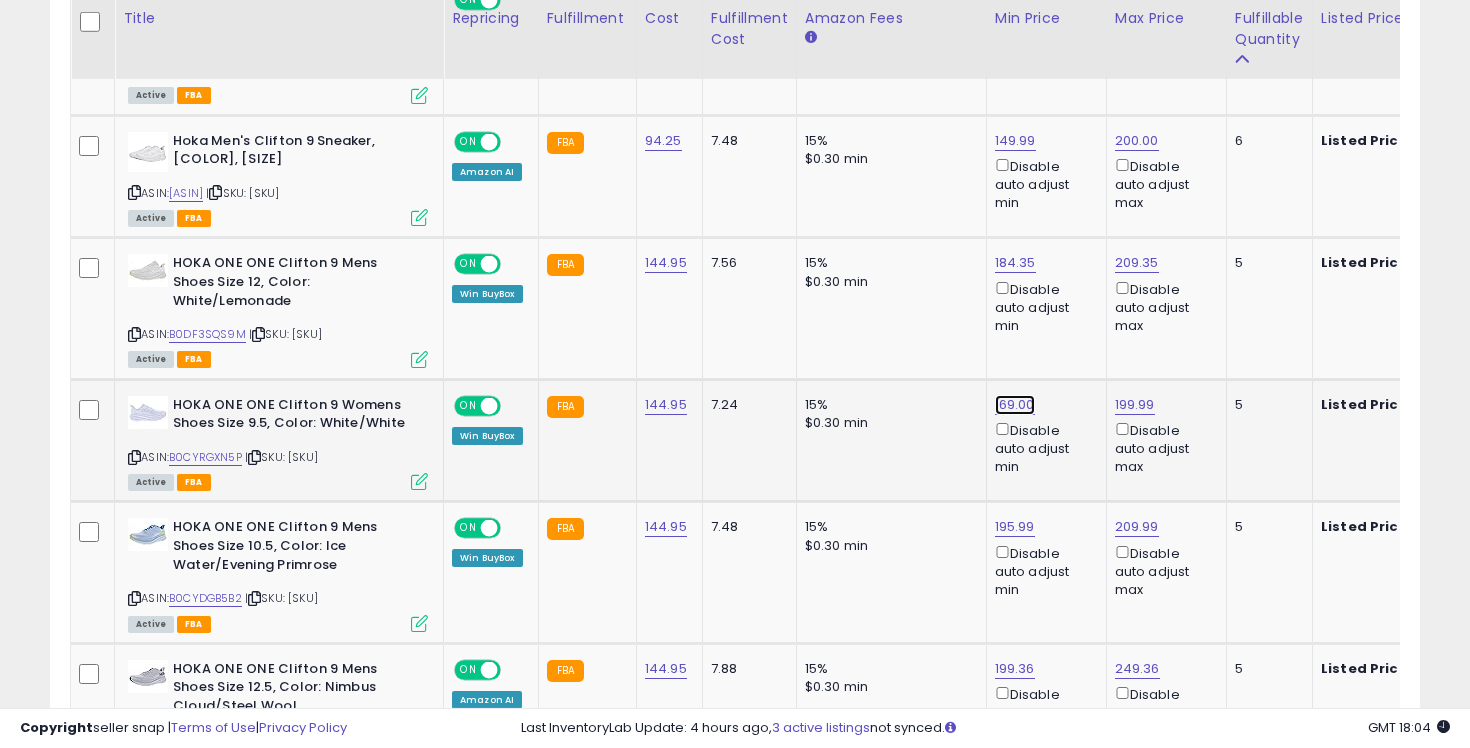 click on "169.00" at bounding box center (1015, -774) 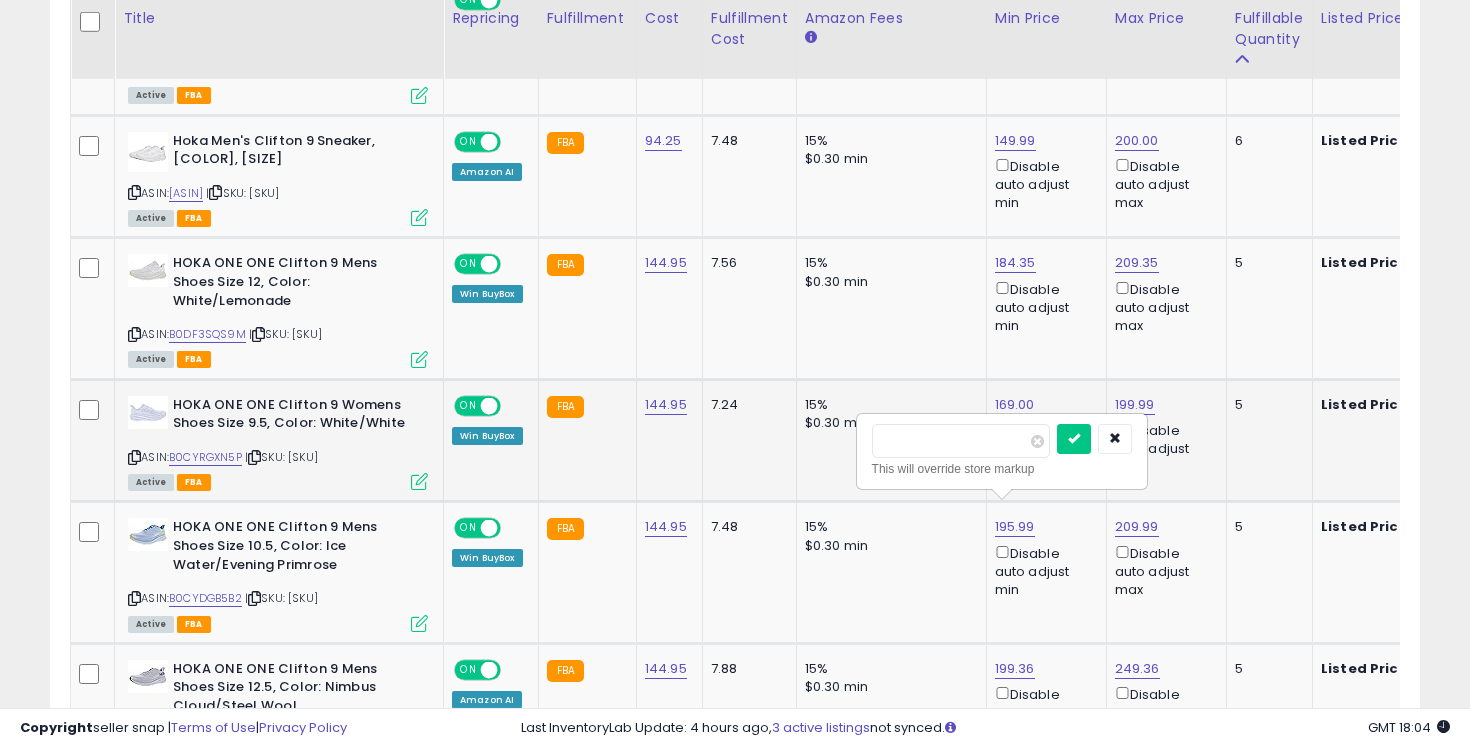 click on "******" at bounding box center [961, 441] 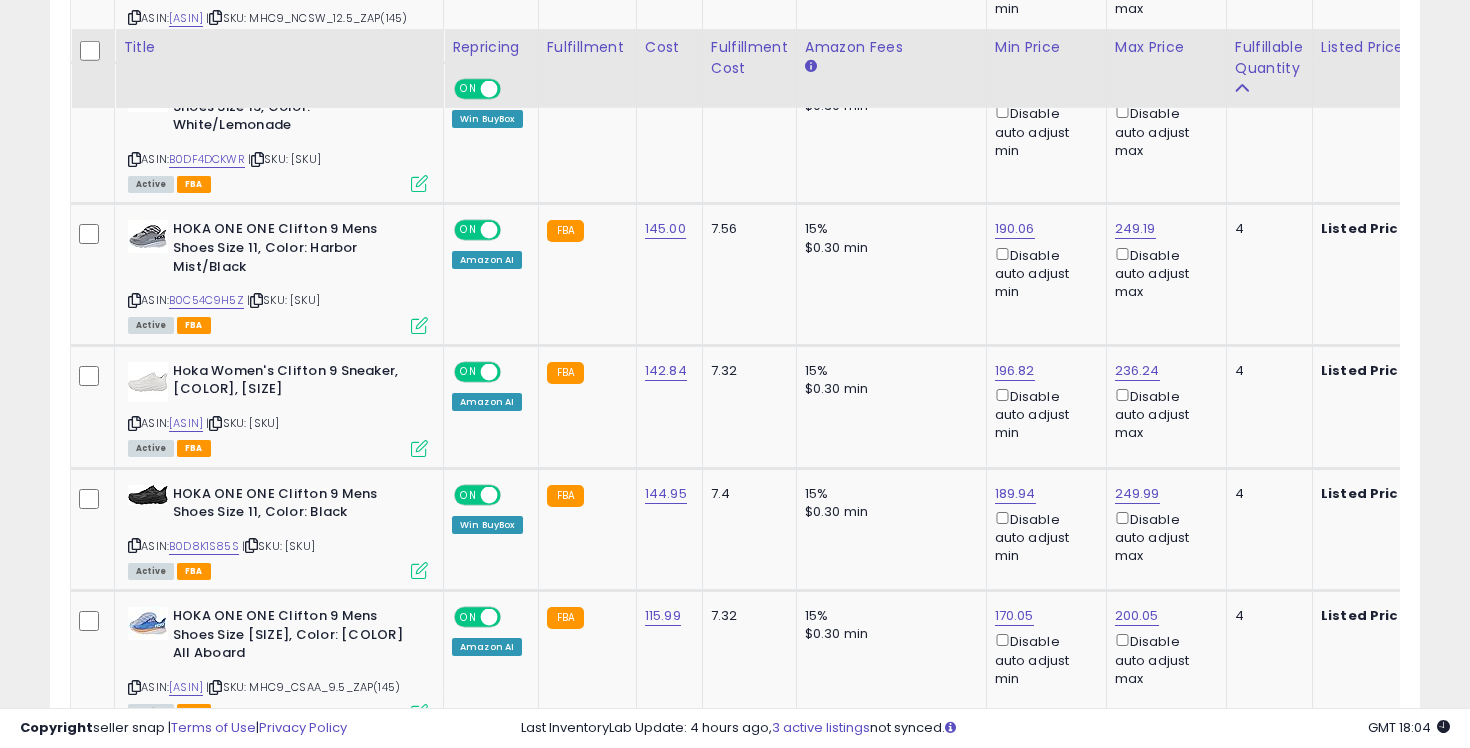 scroll, scrollTop: 2589, scrollLeft: 0, axis: vertical 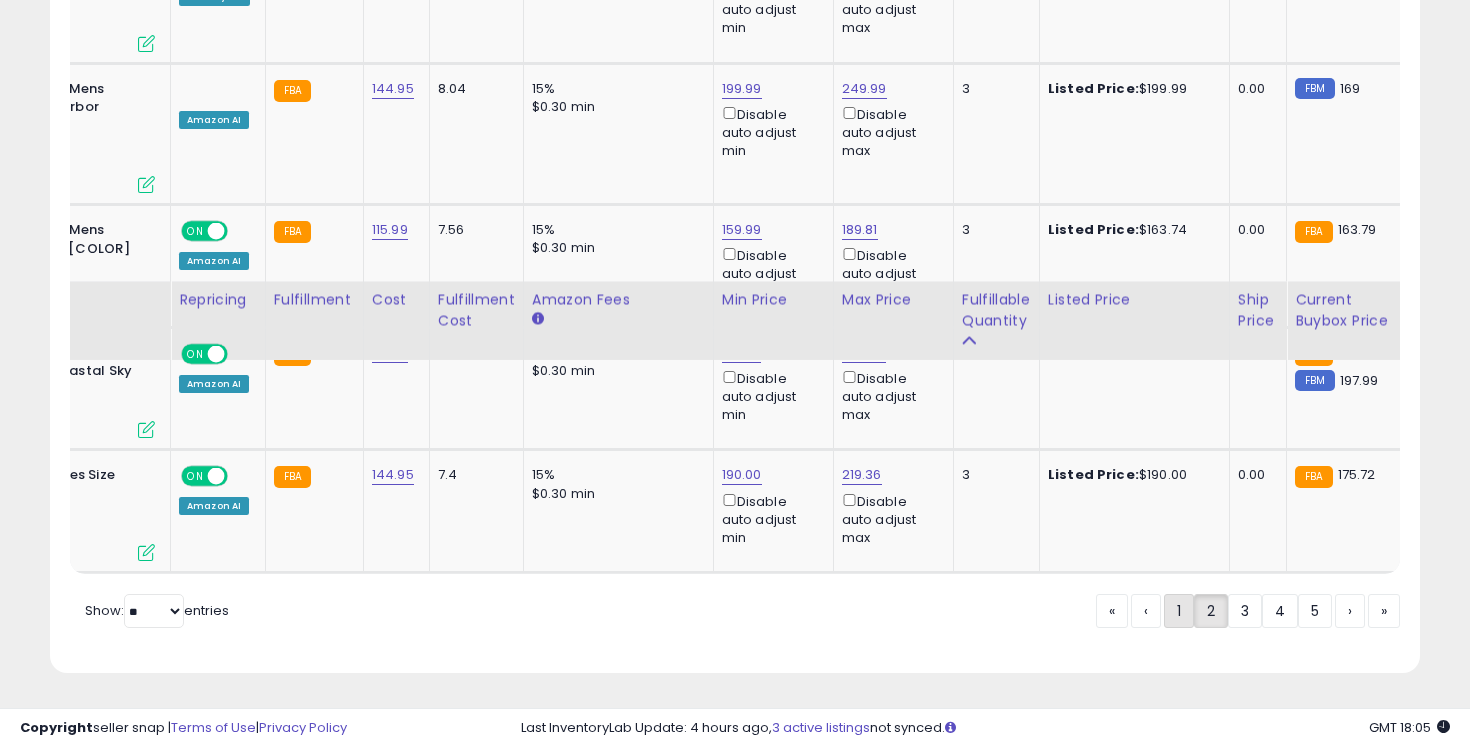 click on "1" 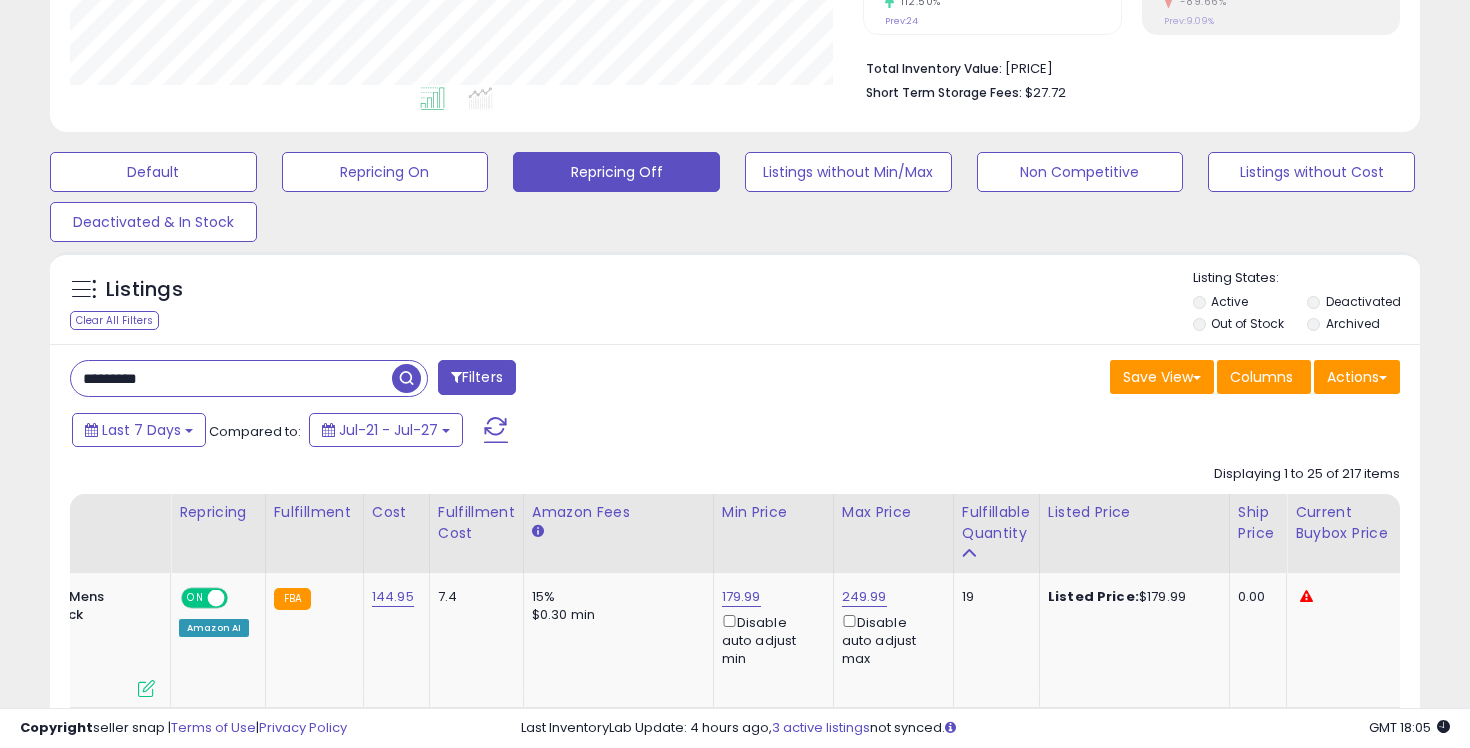 scroll, scrollTop: 941, scrollLeft: 0, axis: vertical 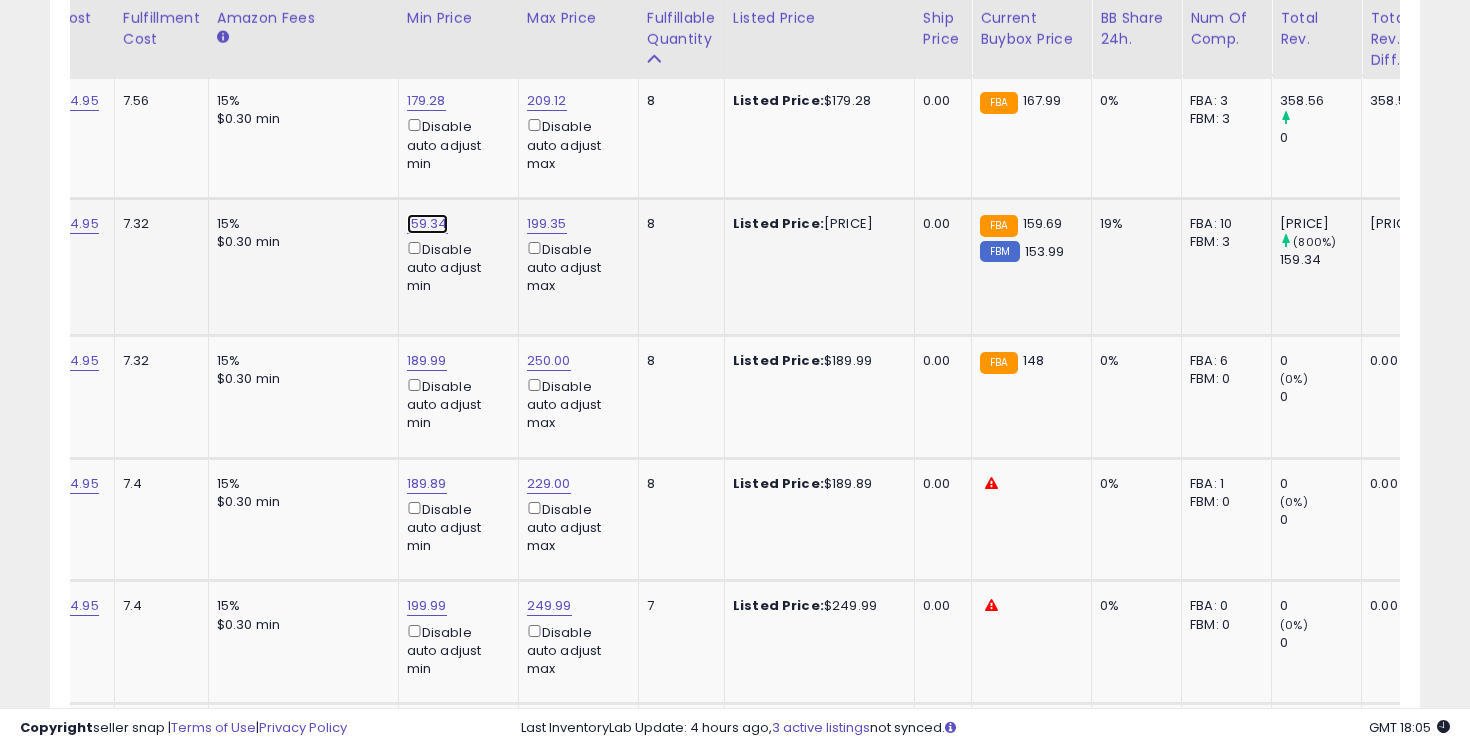 click on "159.34" at bounding box center [426, -2408] 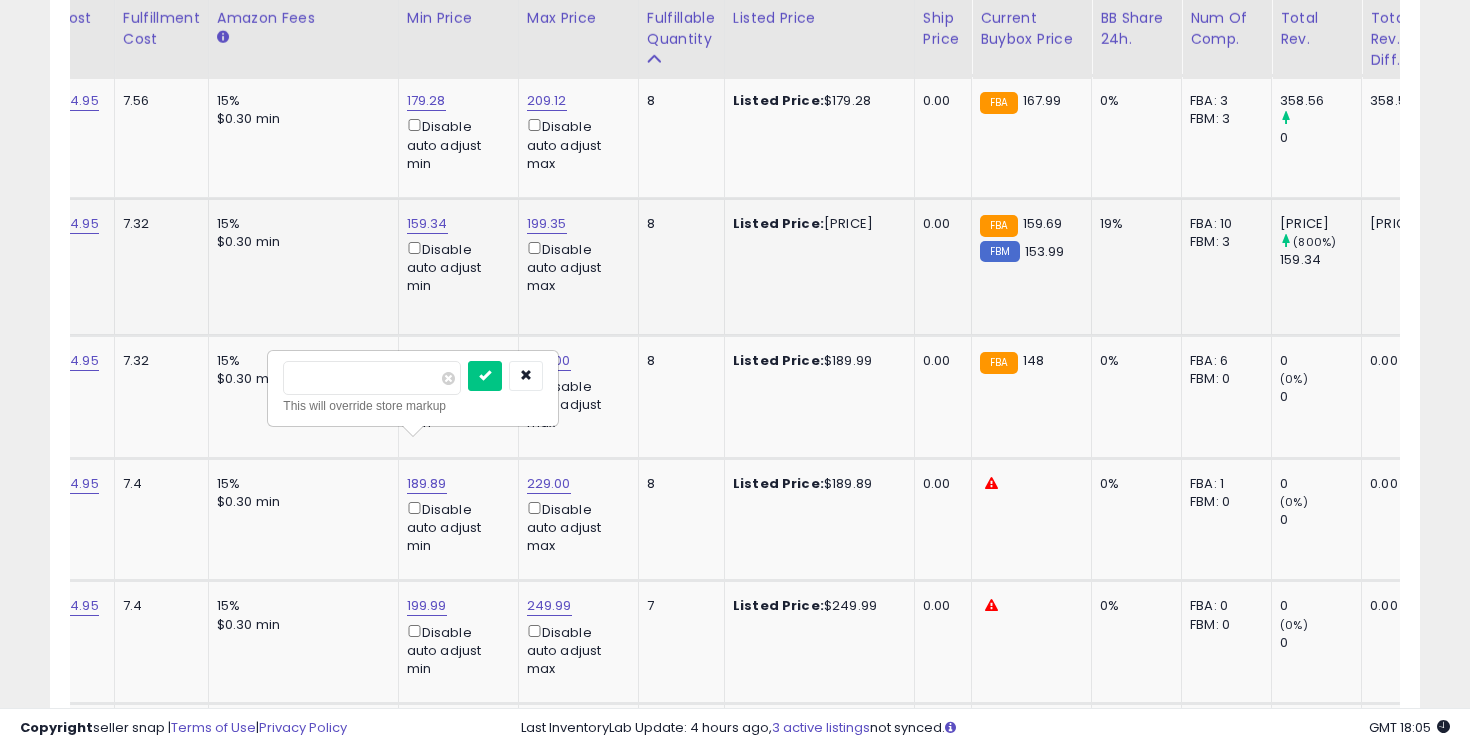 click on "******" at bounding box center [372, 378] 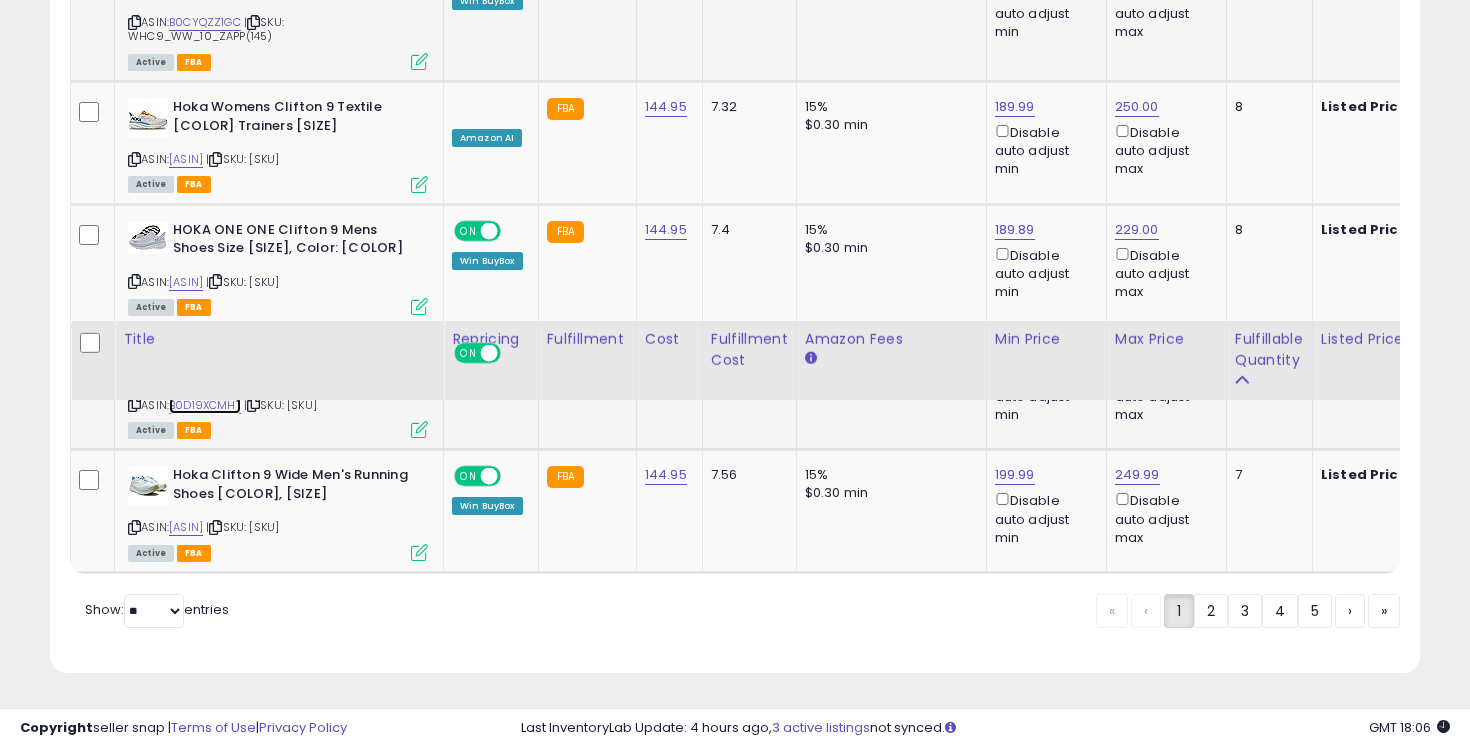 click on "B0D19XCMHT" at bounding box center (205, 405) 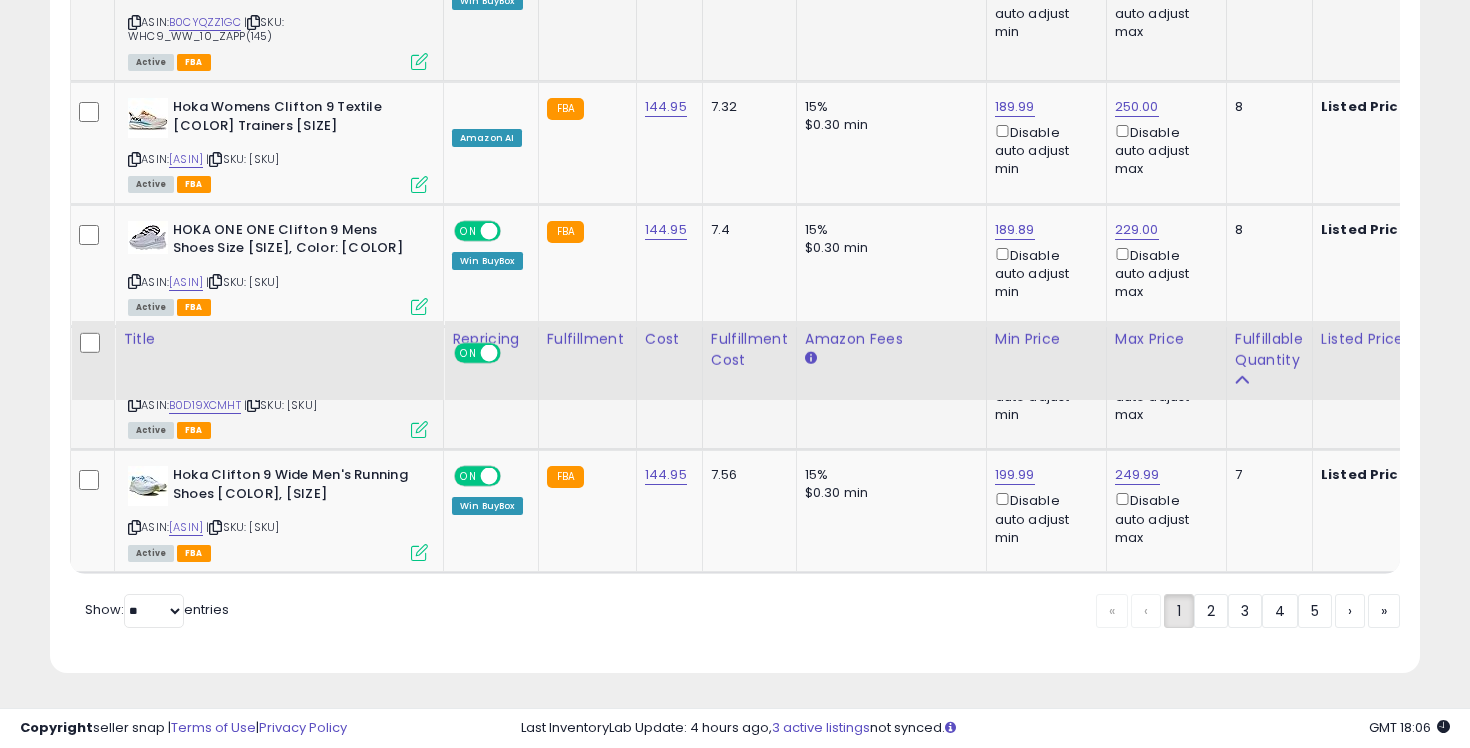 click on "249.99" at bounding box center (1137, -2662) 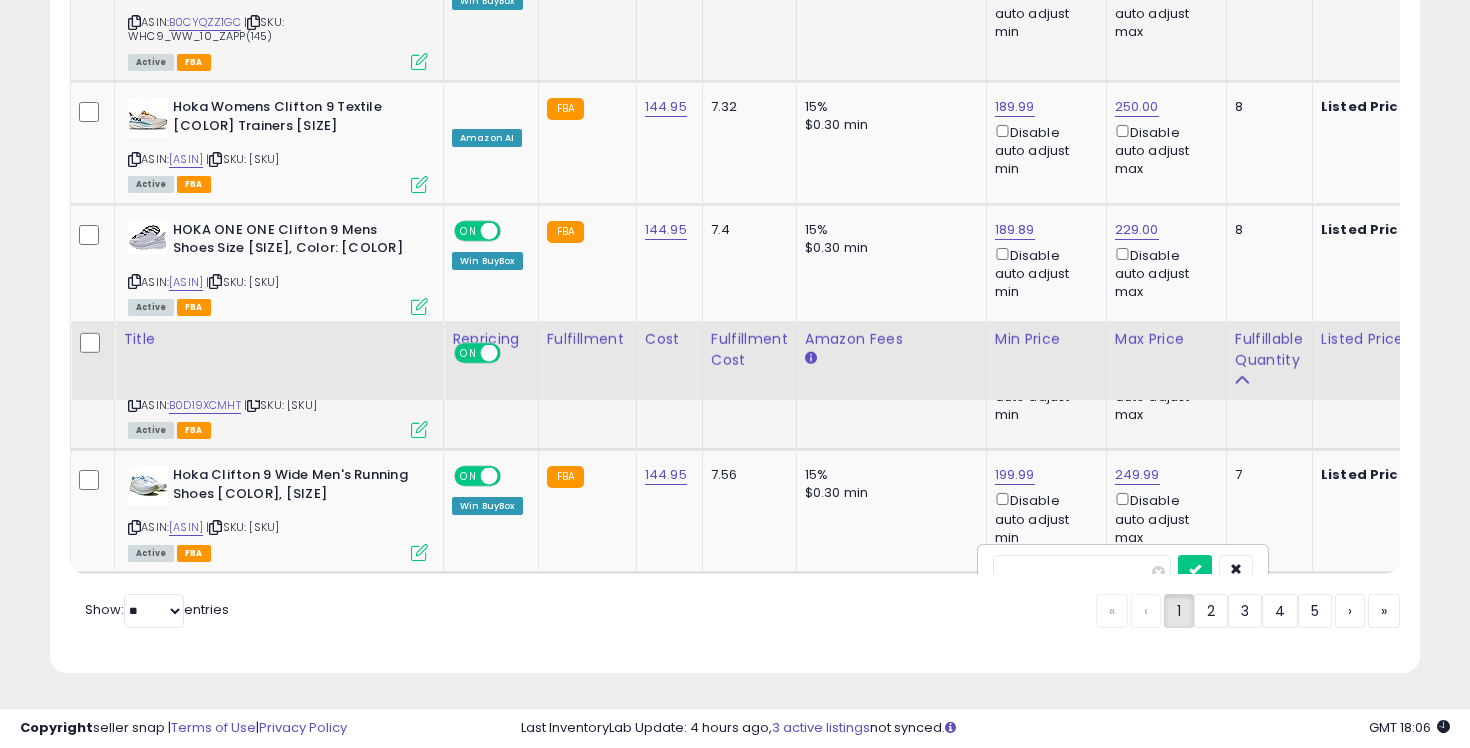 click on "******" at bounding box center (1082, 572) 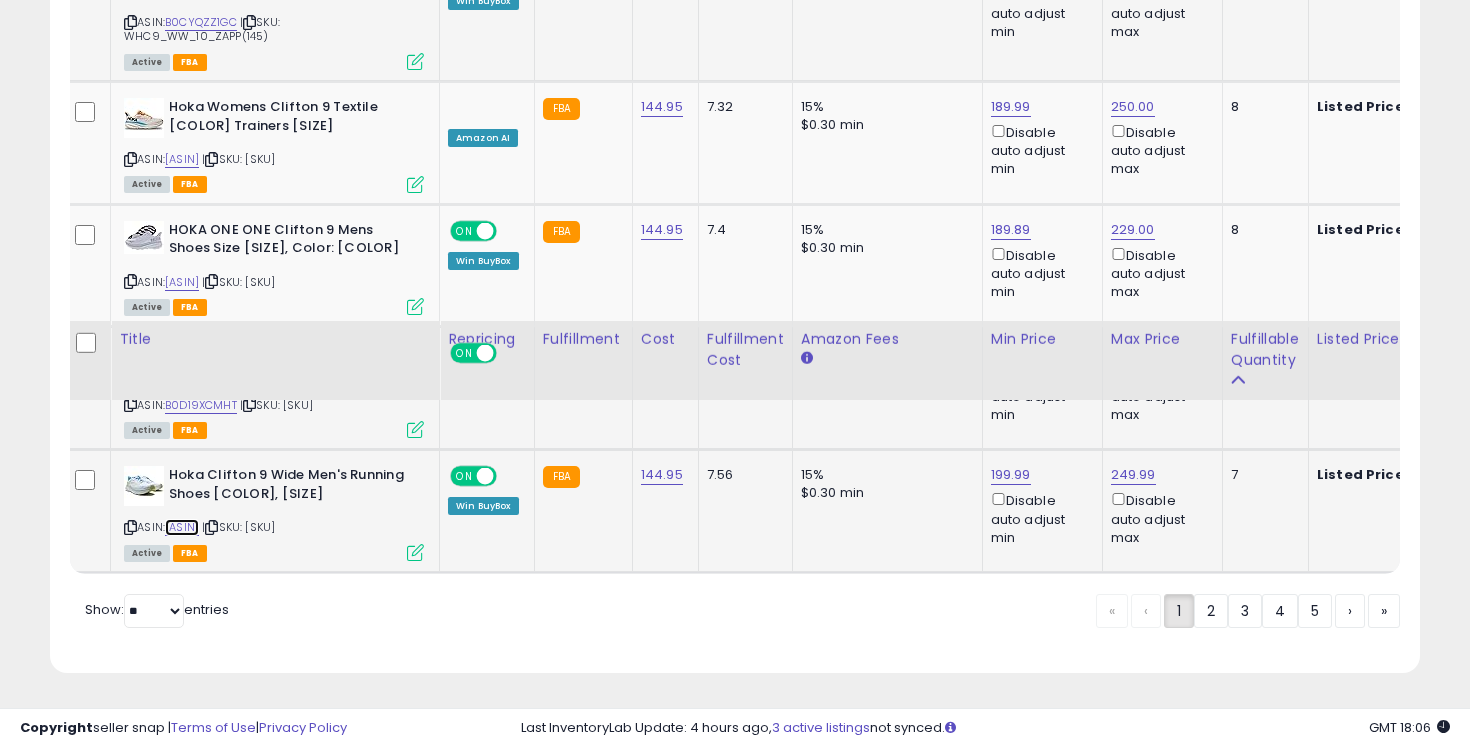click on "[ASIN]" at bounding box center [182, 527] 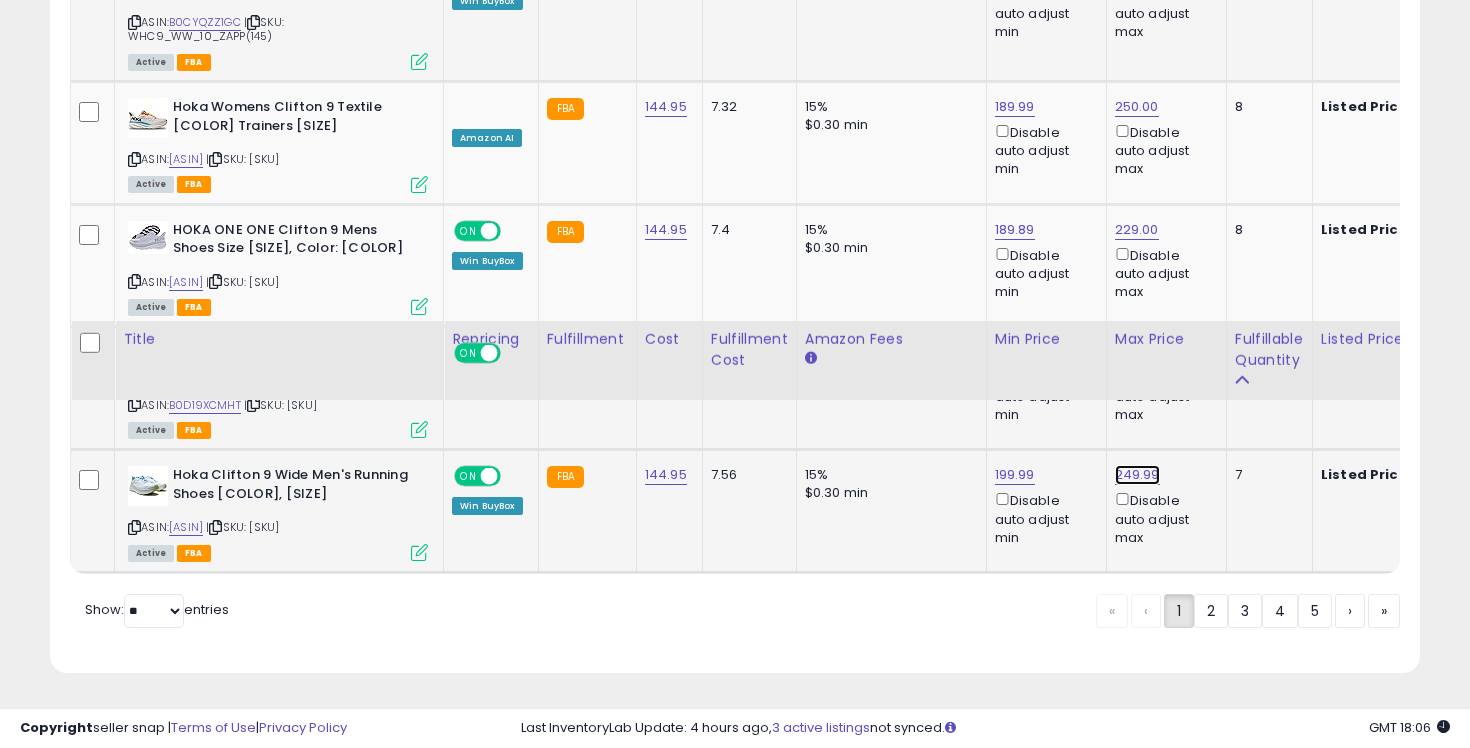 click on "249.99" at bounding box center (1137, -2662) 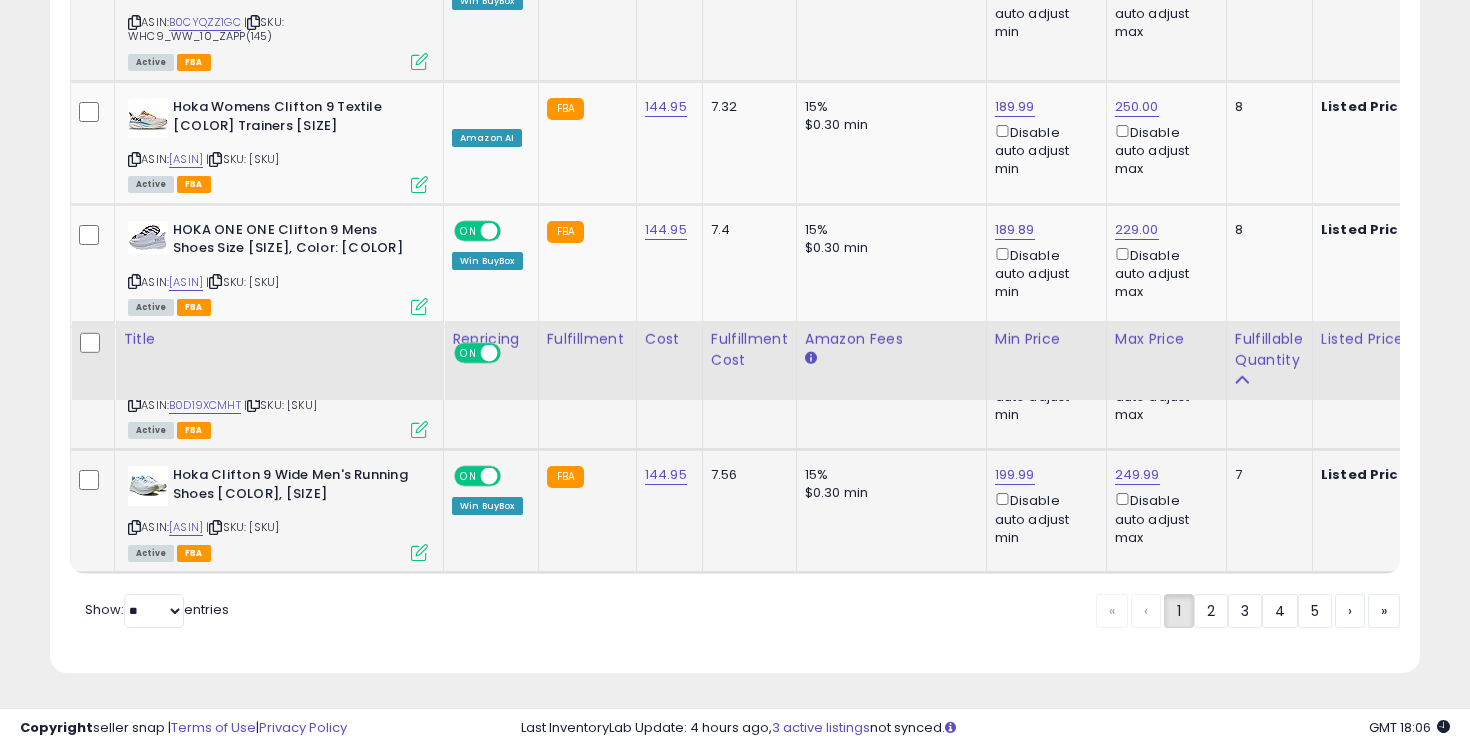 drag, startPoint x: 1073, startPoint y: 374, endPoint x: 987, endPoint y: 374, distance: 86 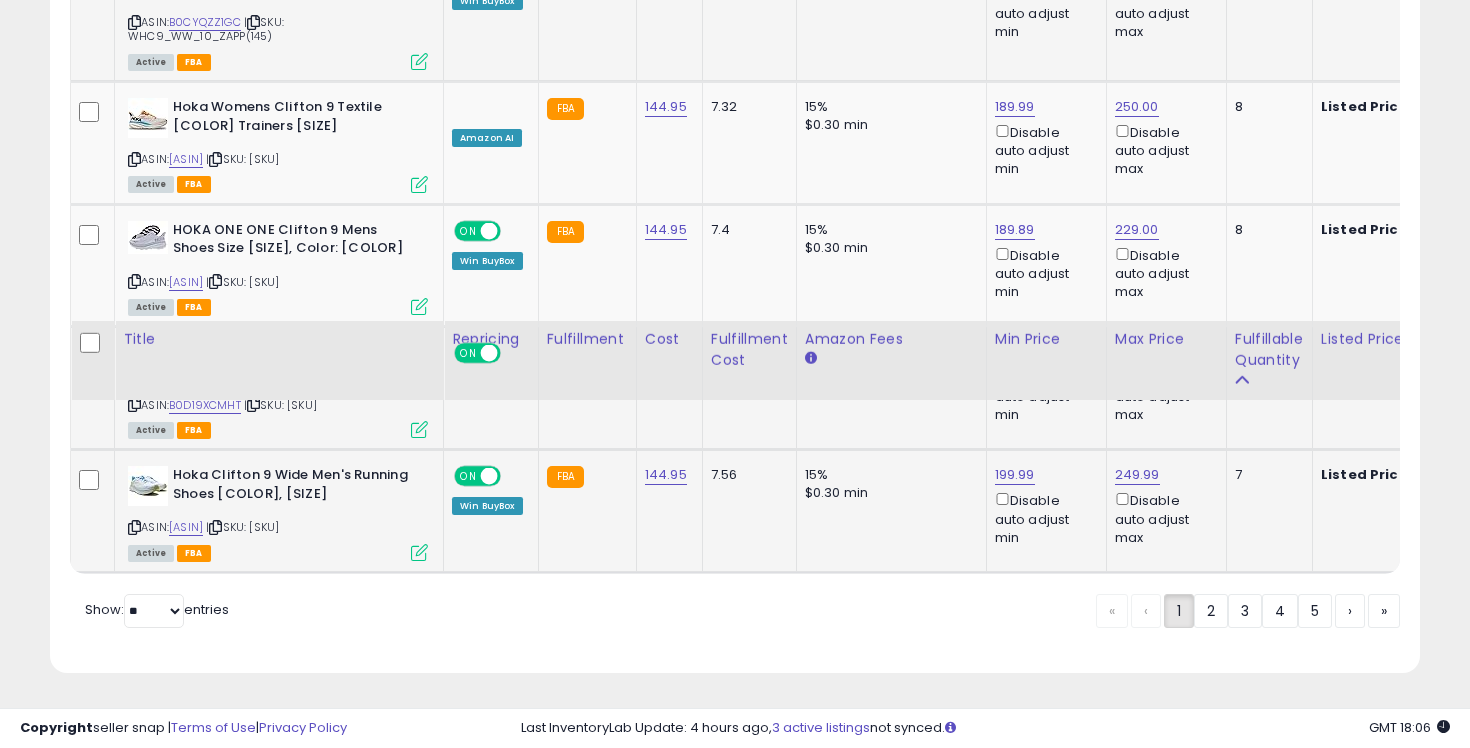 type on "******" 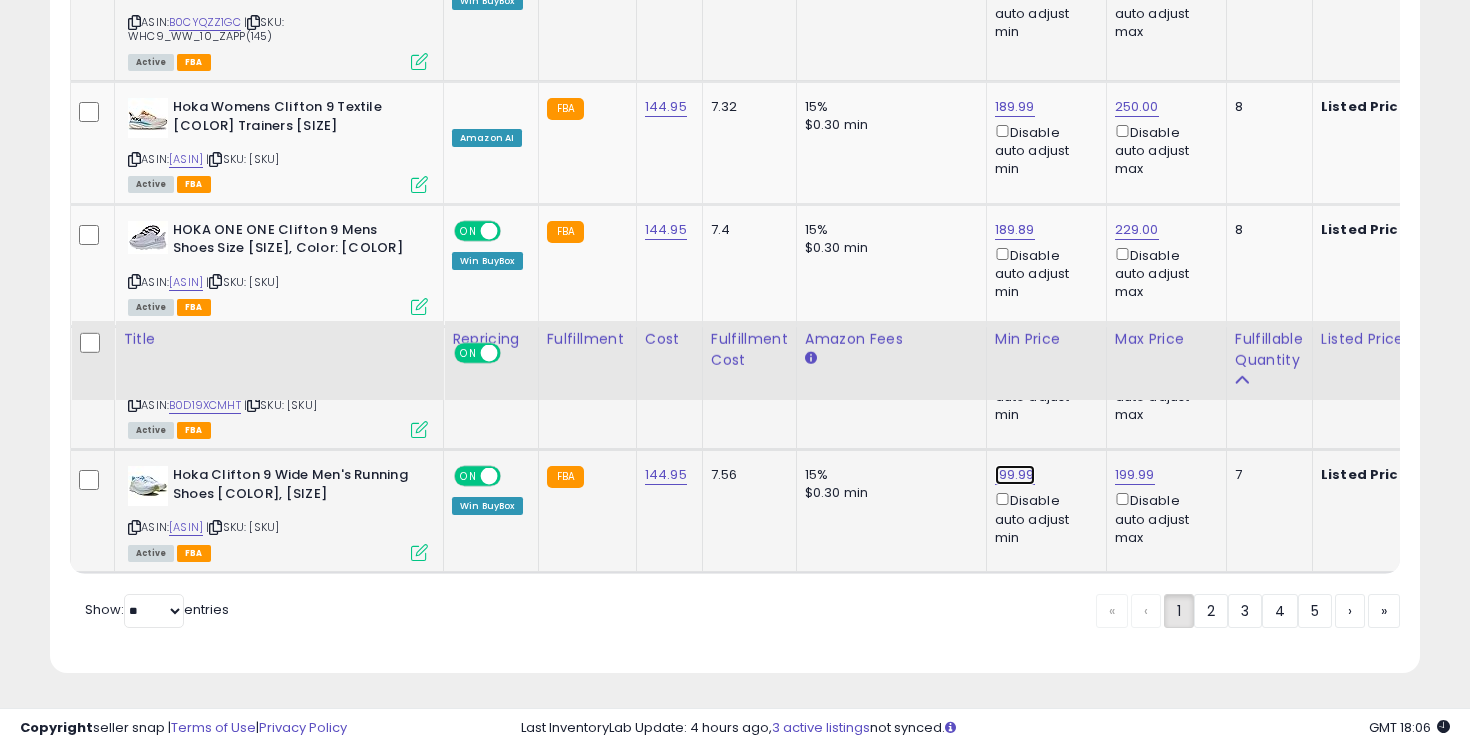 click on "199.99" at bounding box center [1014, -2662] 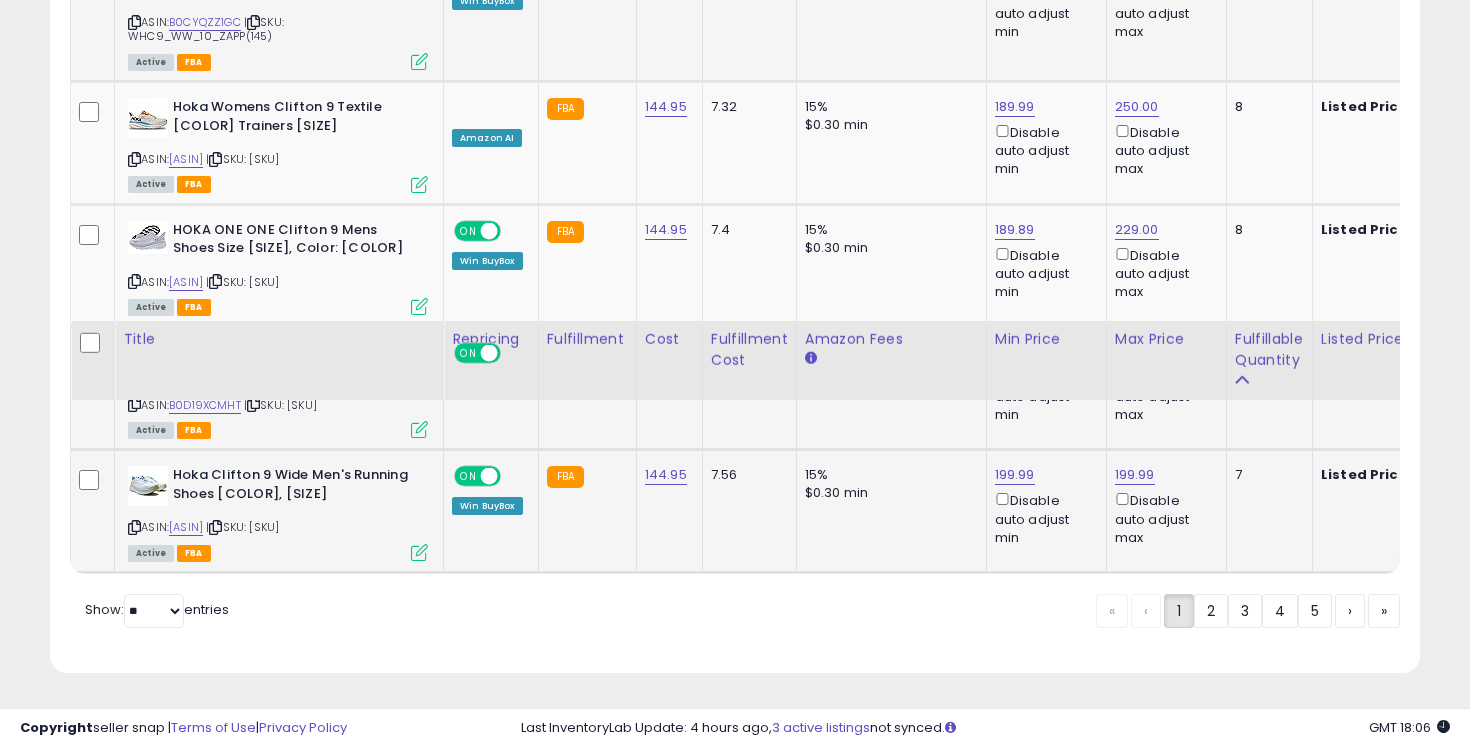 click on "******" at bounding box center (961, 695) 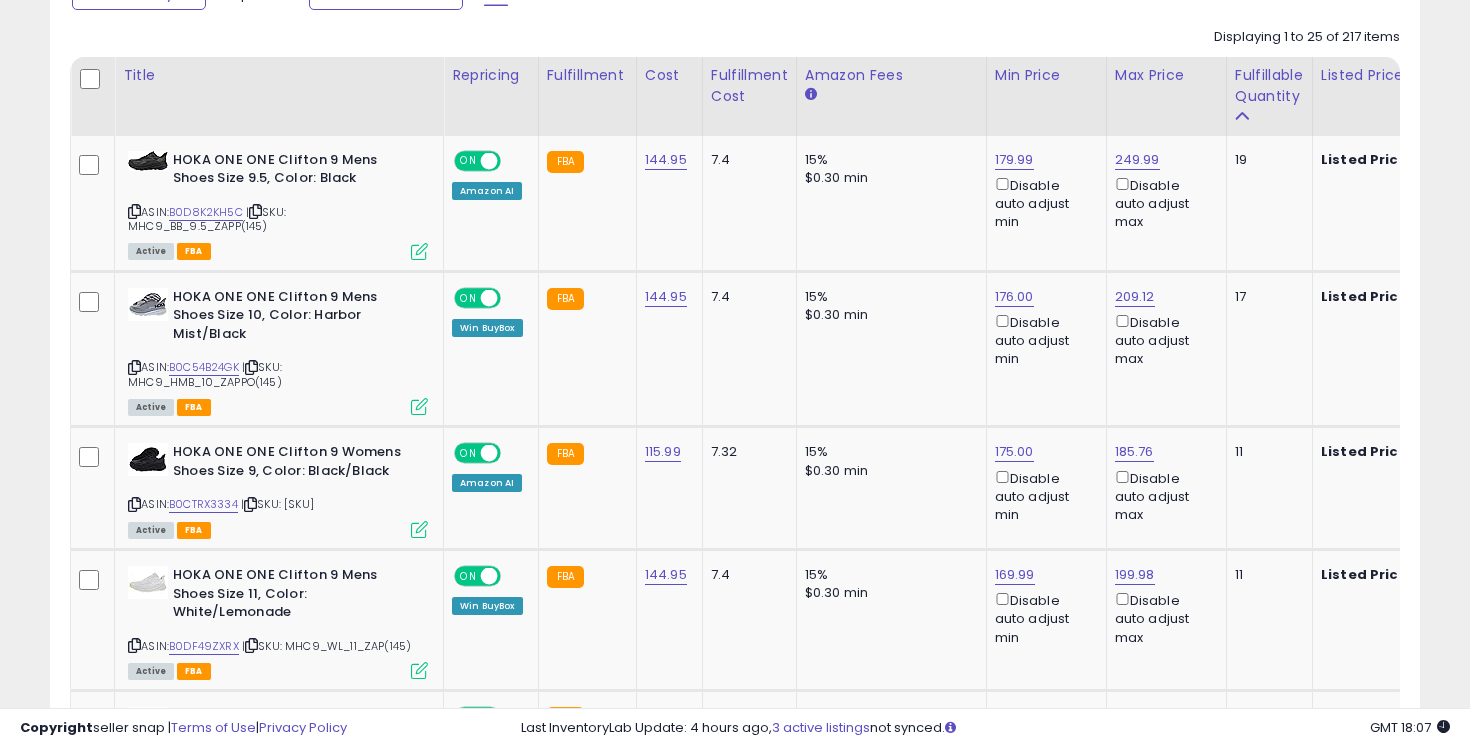 scroll, scrollTop: 985, scrollLeft: 0, axis: vertical 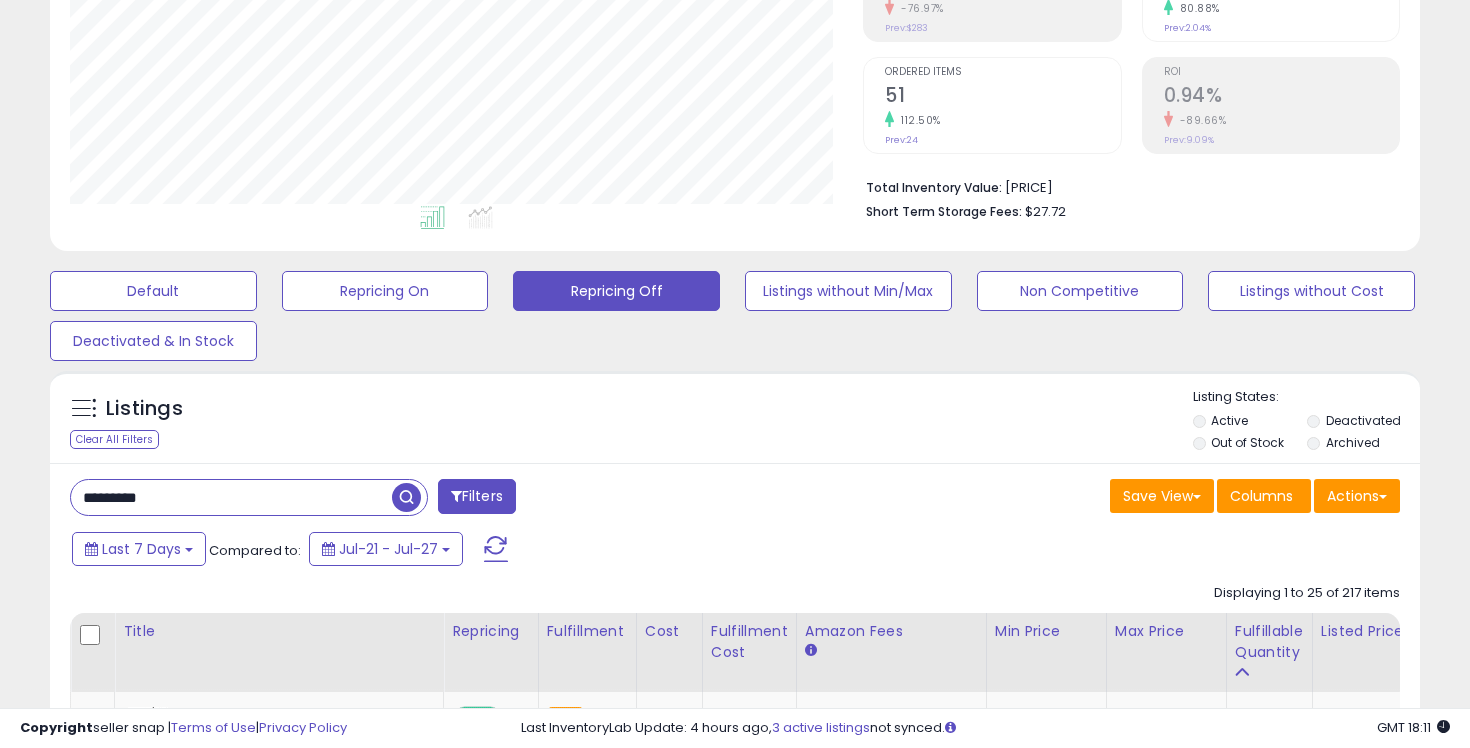 drag, startPoint x: 157, startPoint y: 500, endPoint x: 60, endPoint y: 500, distance: 97 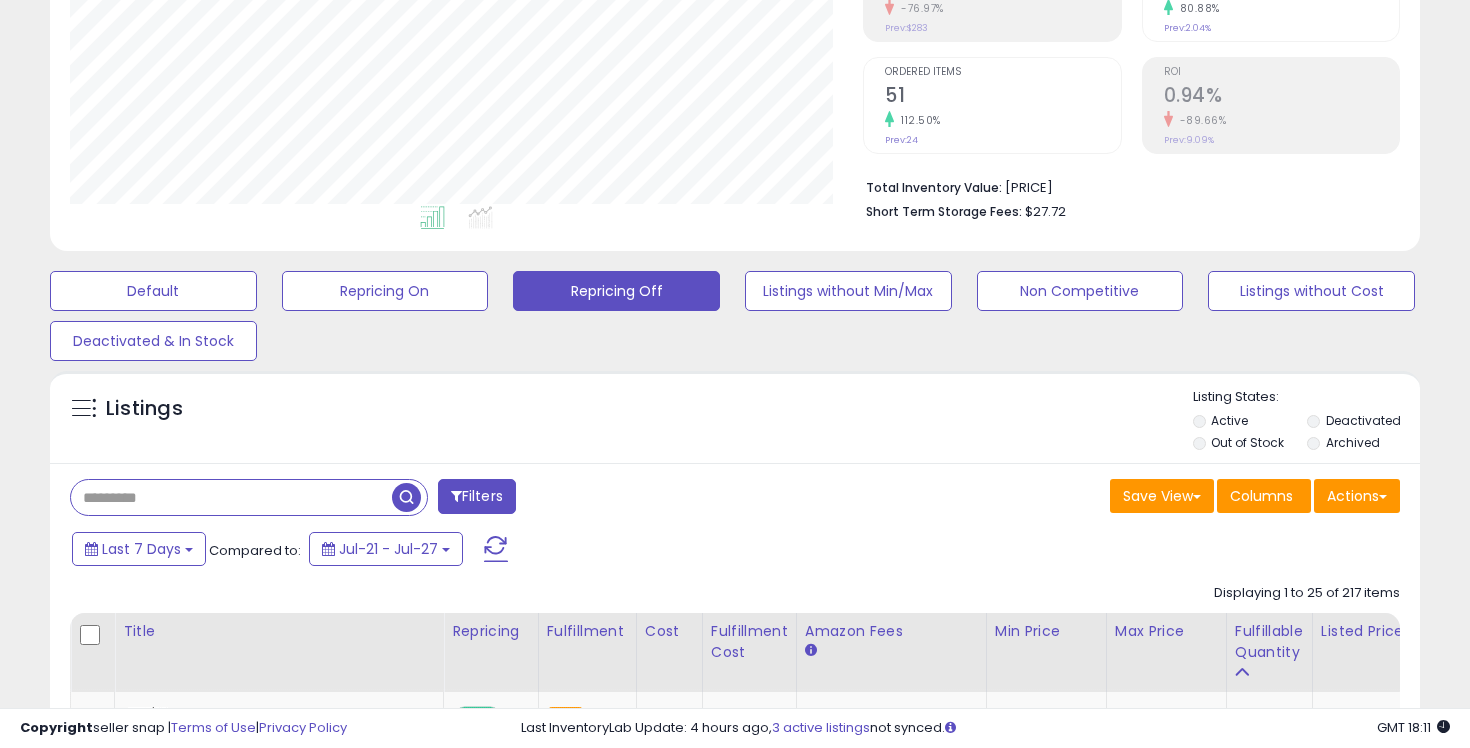 type 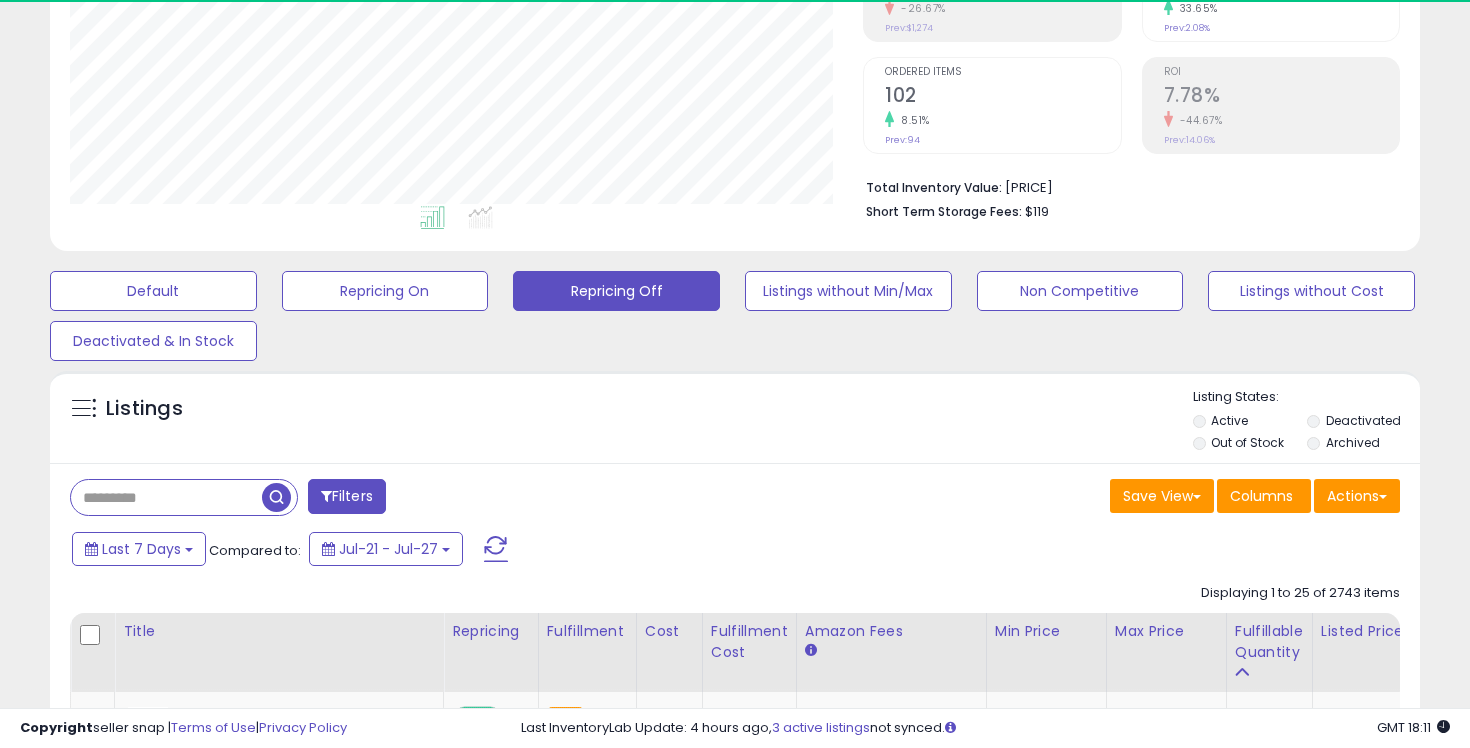 scroll, scrollTop: 999590, scrollLeft: 999206, axis: both 